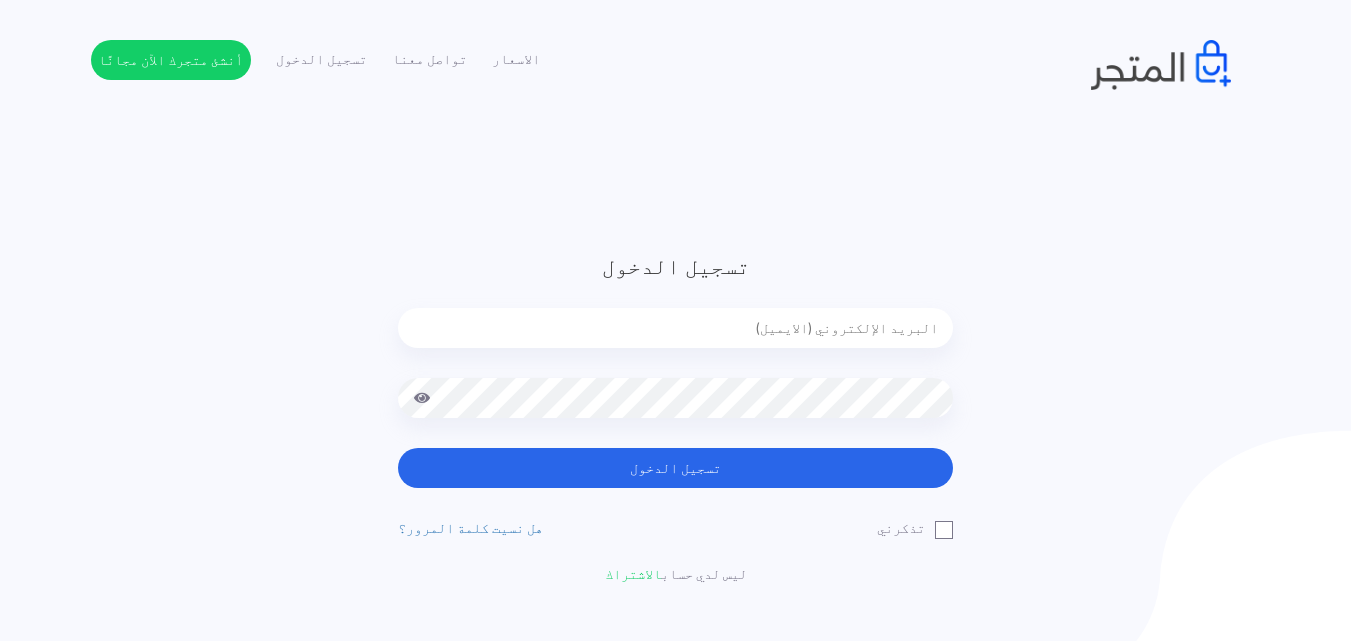 scroll, scrollTop: 0, scrollLeft: 0, axis: both 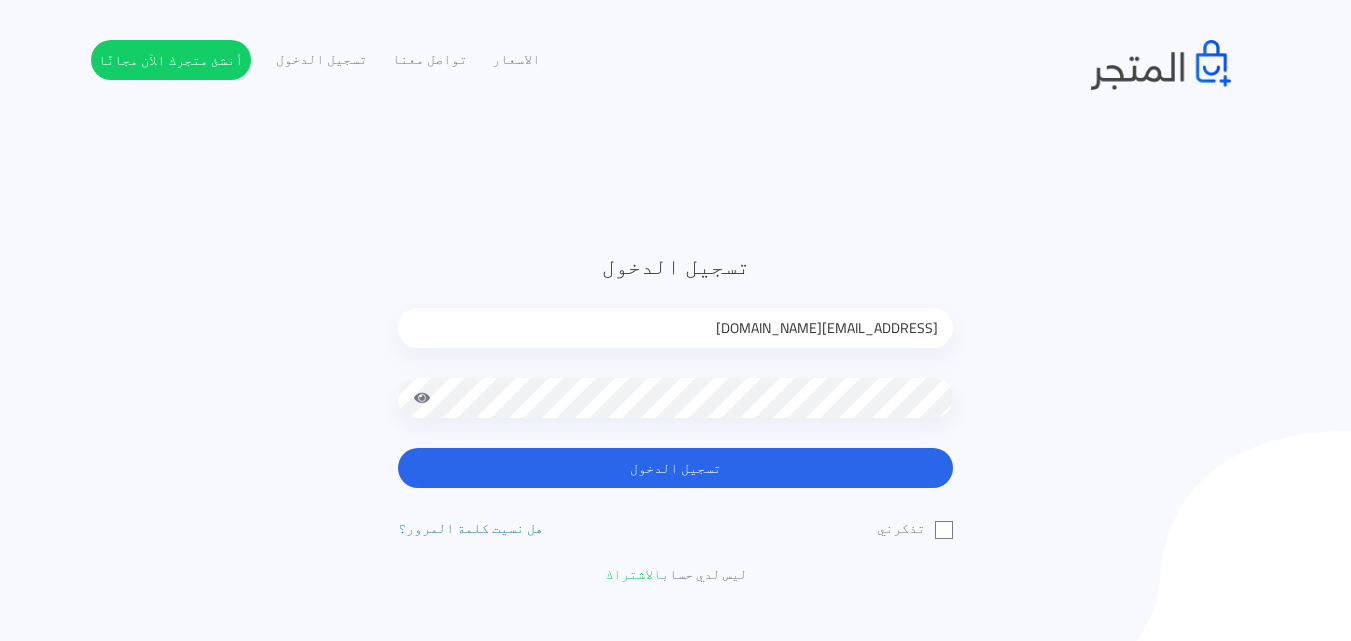 click on "تسجيل الدخول" at bounding box center (675, 468) 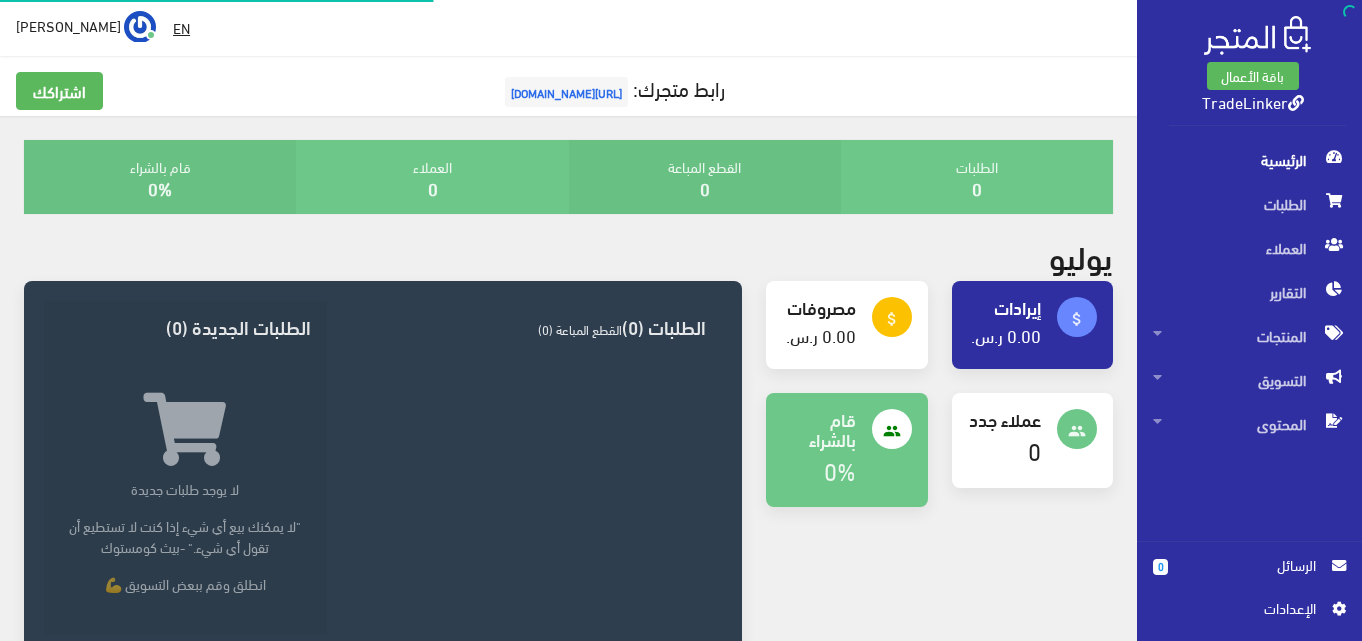 scroll, scrollTop: 0, scrollLeft: 0, axis: both 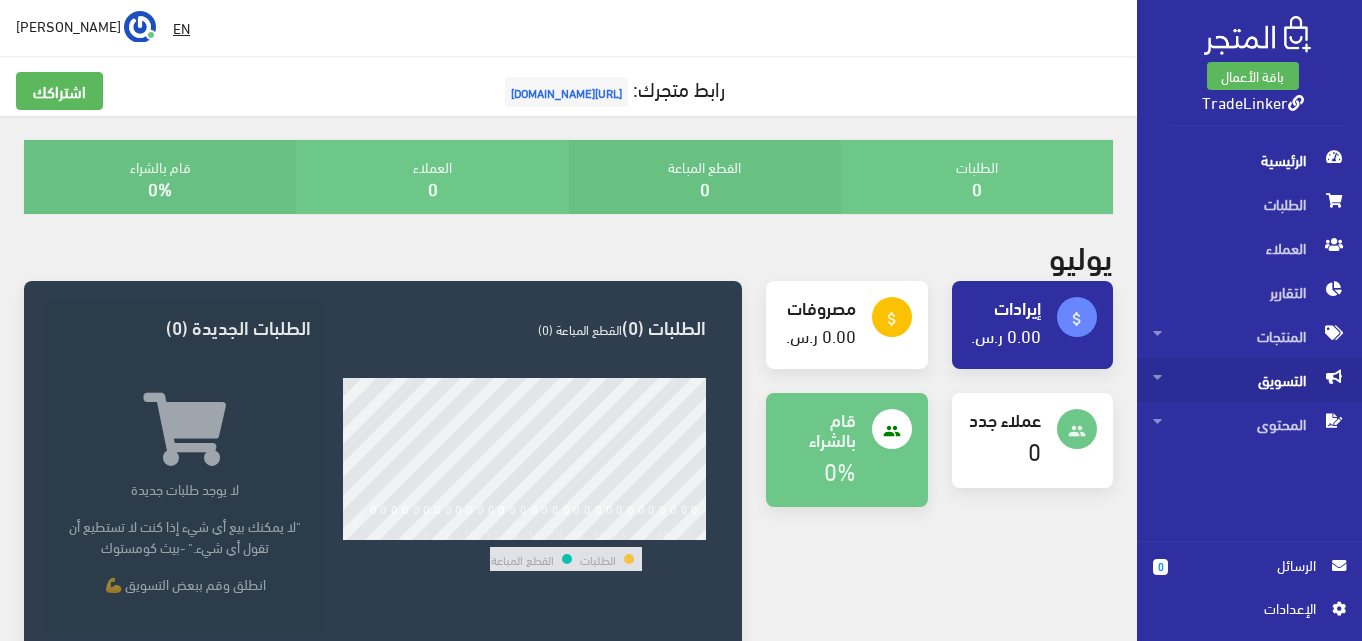 click on "التسويق" at bounding box center [1249, 380] 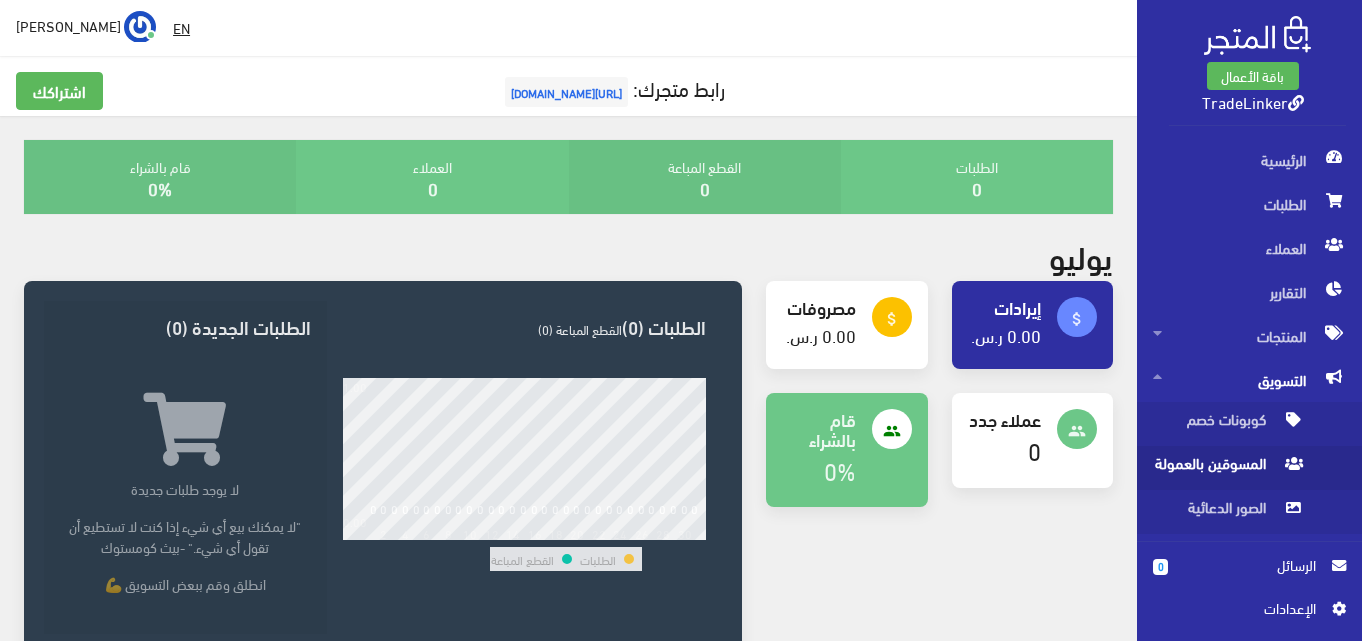 click on "المسوقين بالعمولة" at bounding box center (1229, 468) 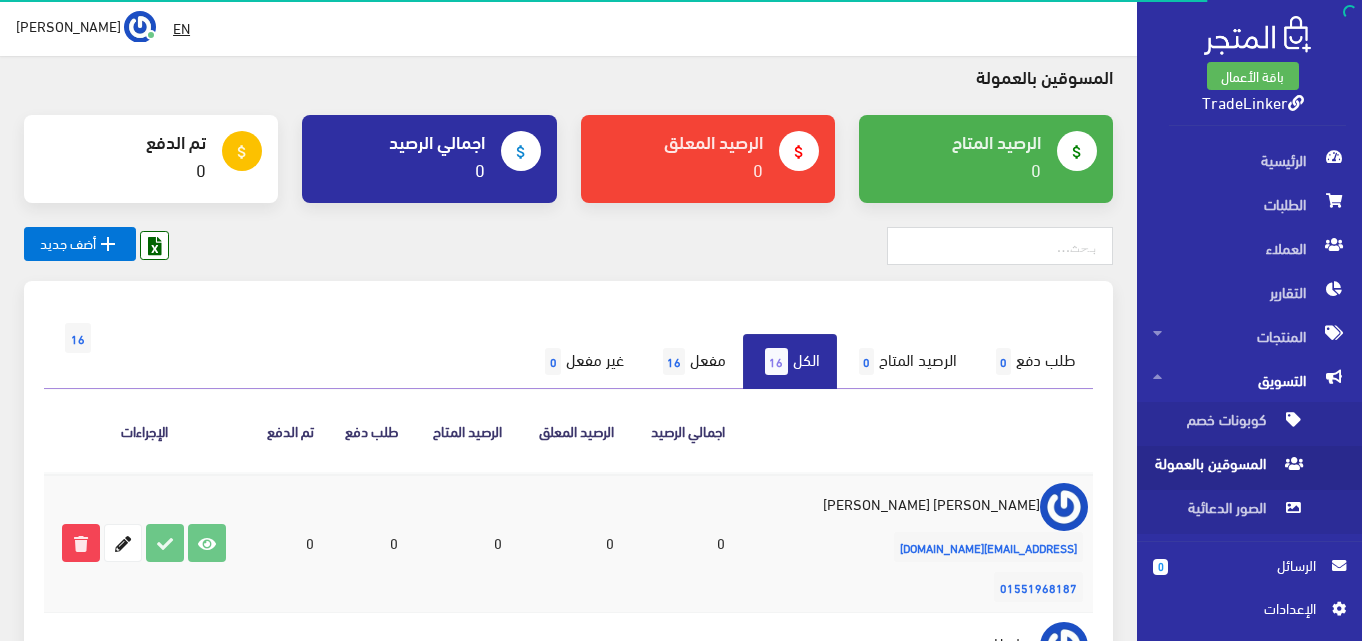 scroll, scrollTop: 200, scrollLeft: 0, axis: vertical 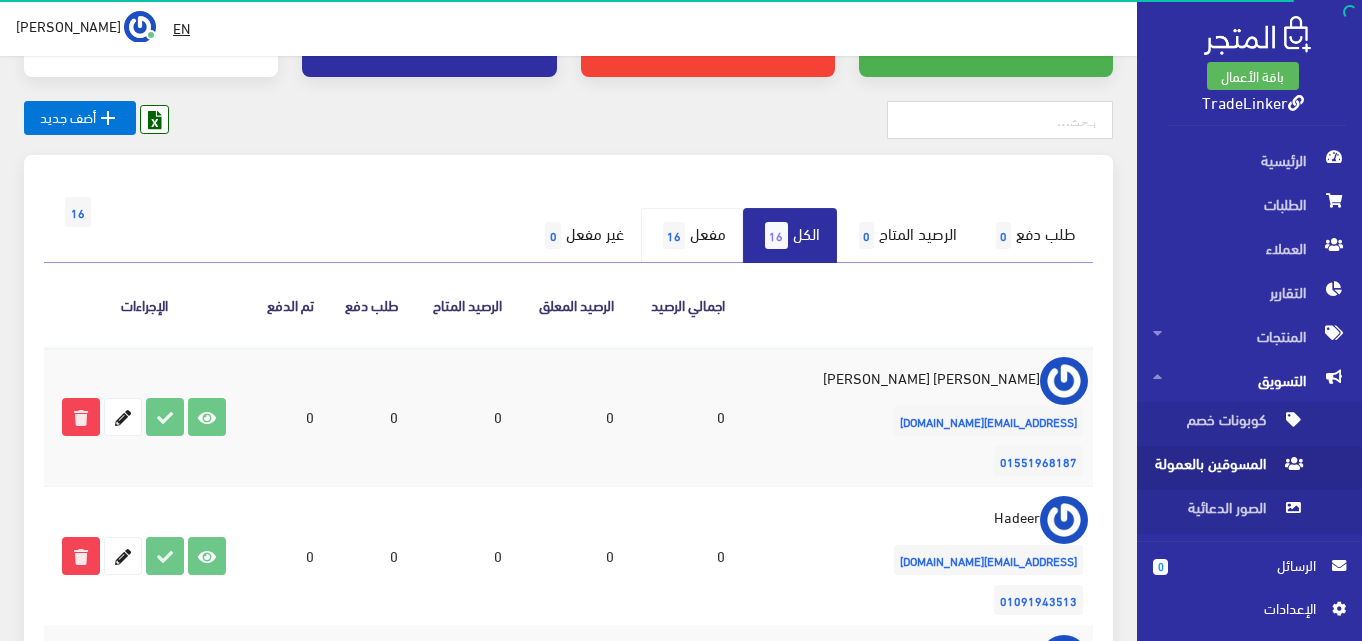 click on "16" at bounding box center [674, 236] 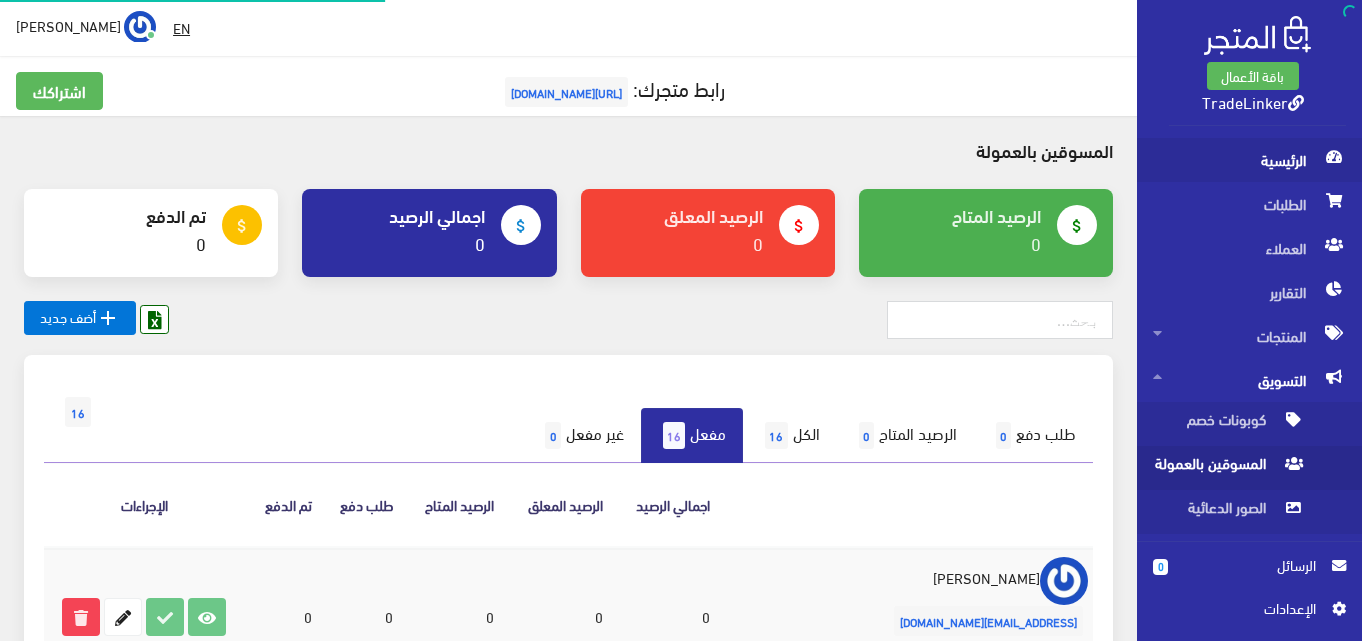 scroll, scrollTop: 0, scrollLeft: 0, axis: both 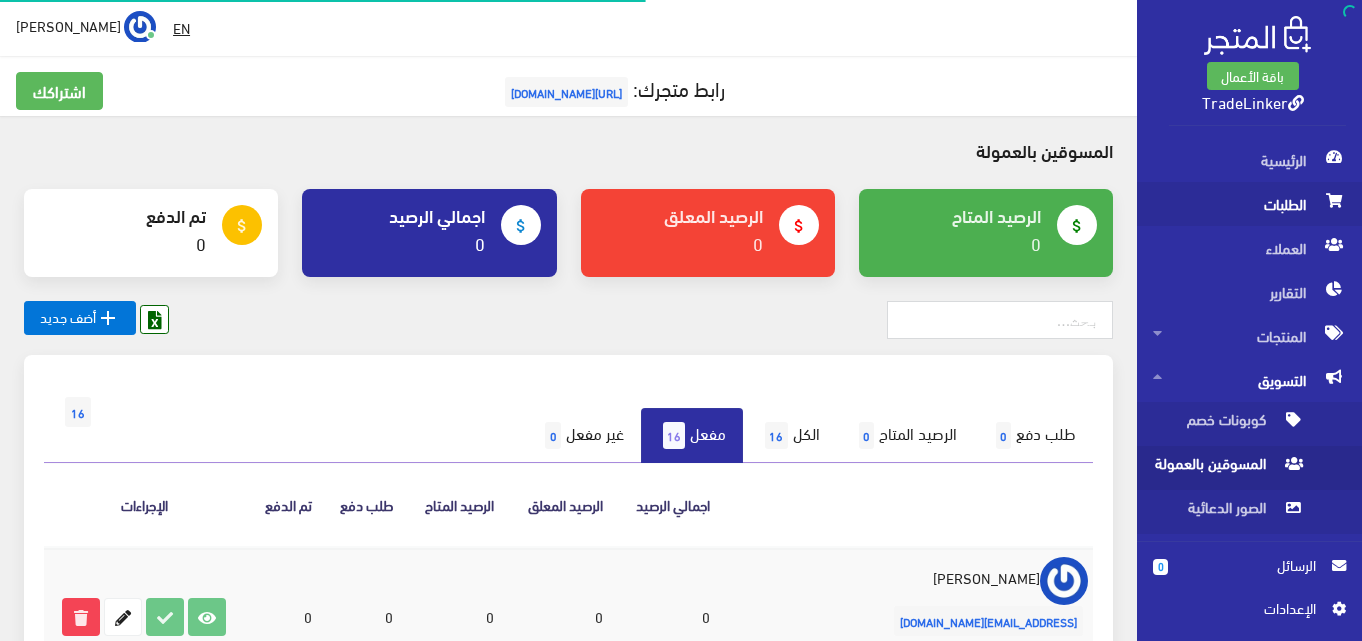 click on "الطلبات" at bounding box center [1249, 204] 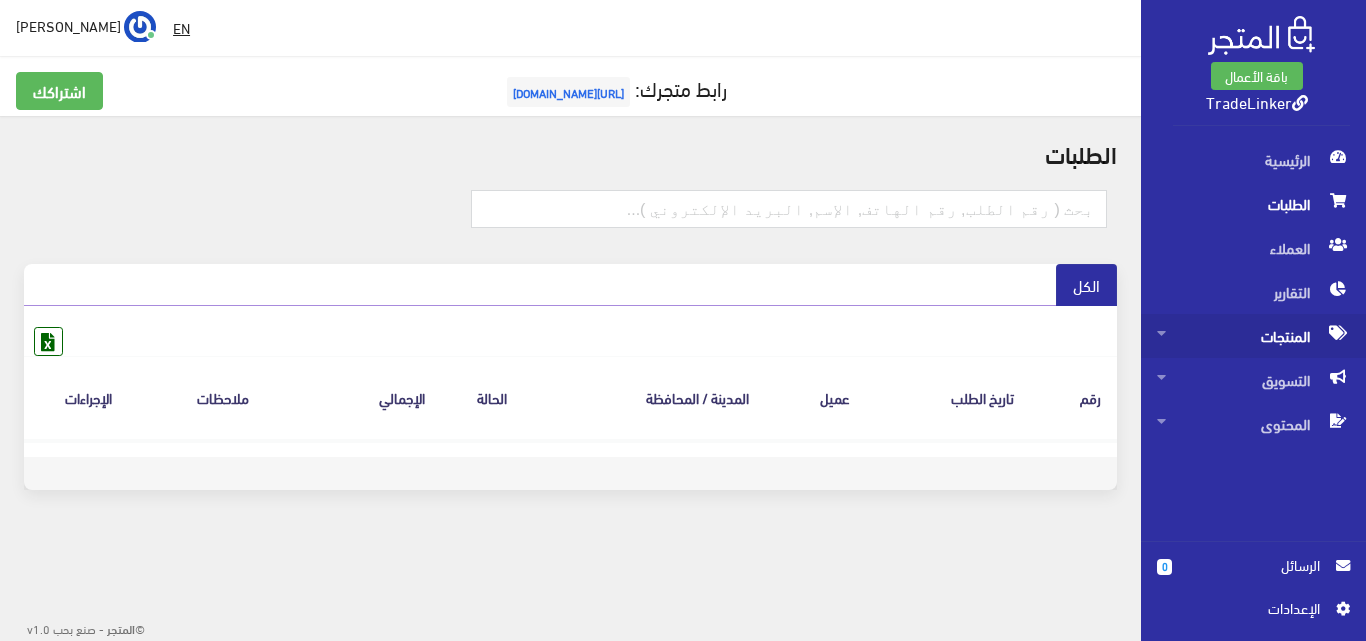 click on "المنتجات" at bounding box center [1253, 336] 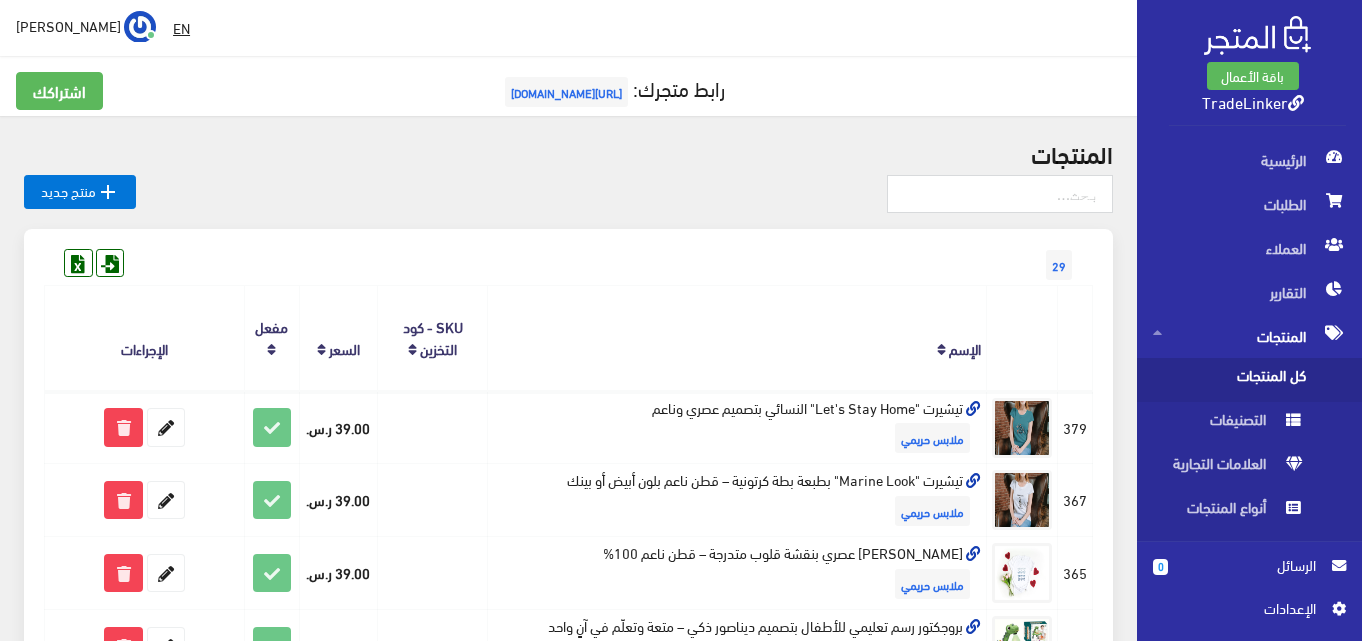 click on "كل المنتجات" at bounding box center (1229, 380) 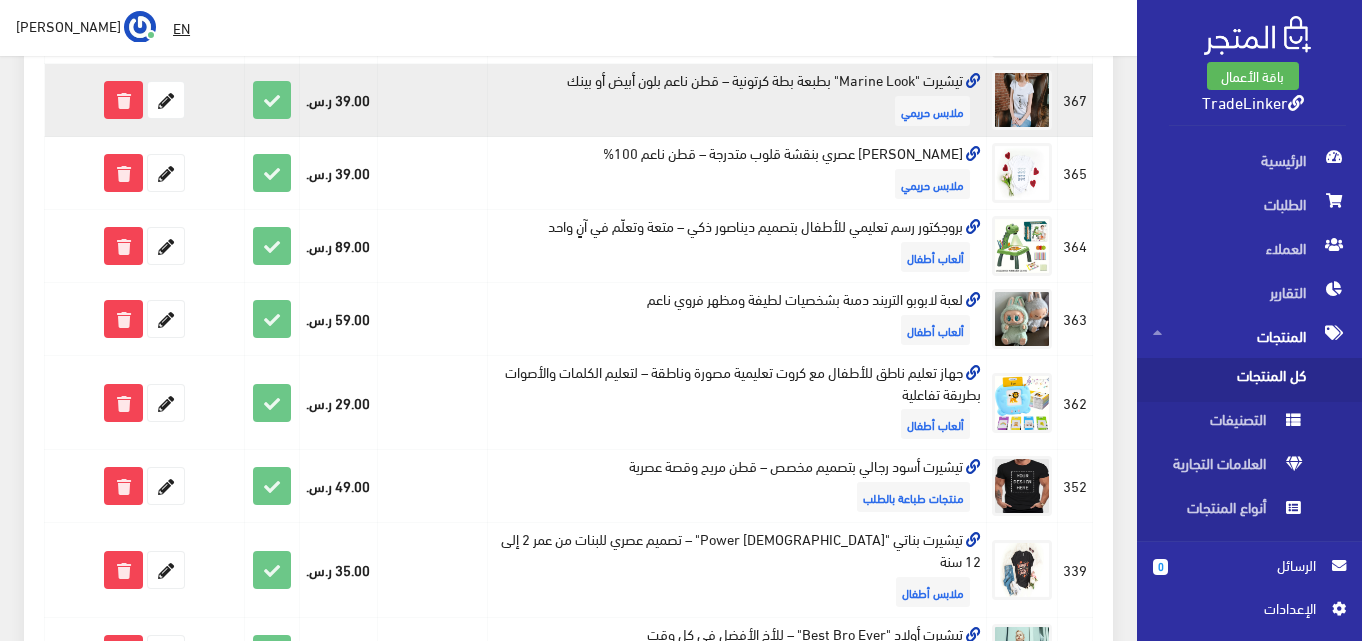 scroll, scrollTop: 500, scrollLeft: 0, axis: vertical 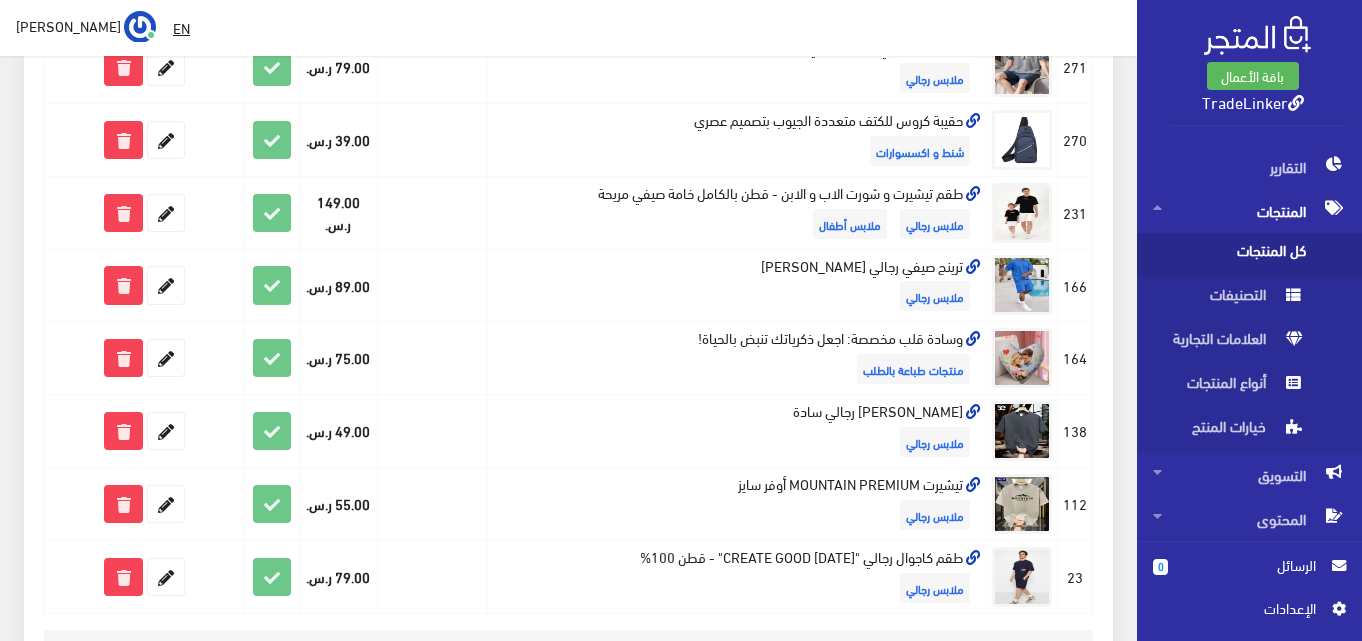 click on "2" at bounding box center (663, 679) 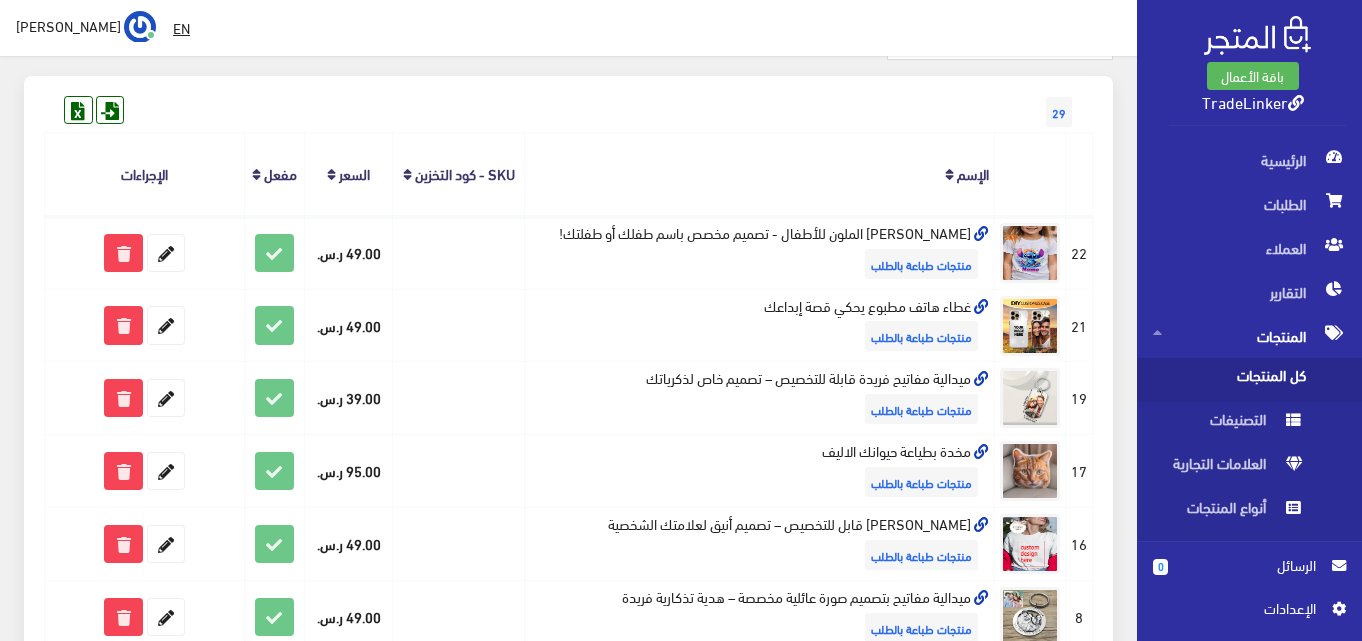 scroll, scrollTop: 130, scrollLeft: 0, axis: vertical 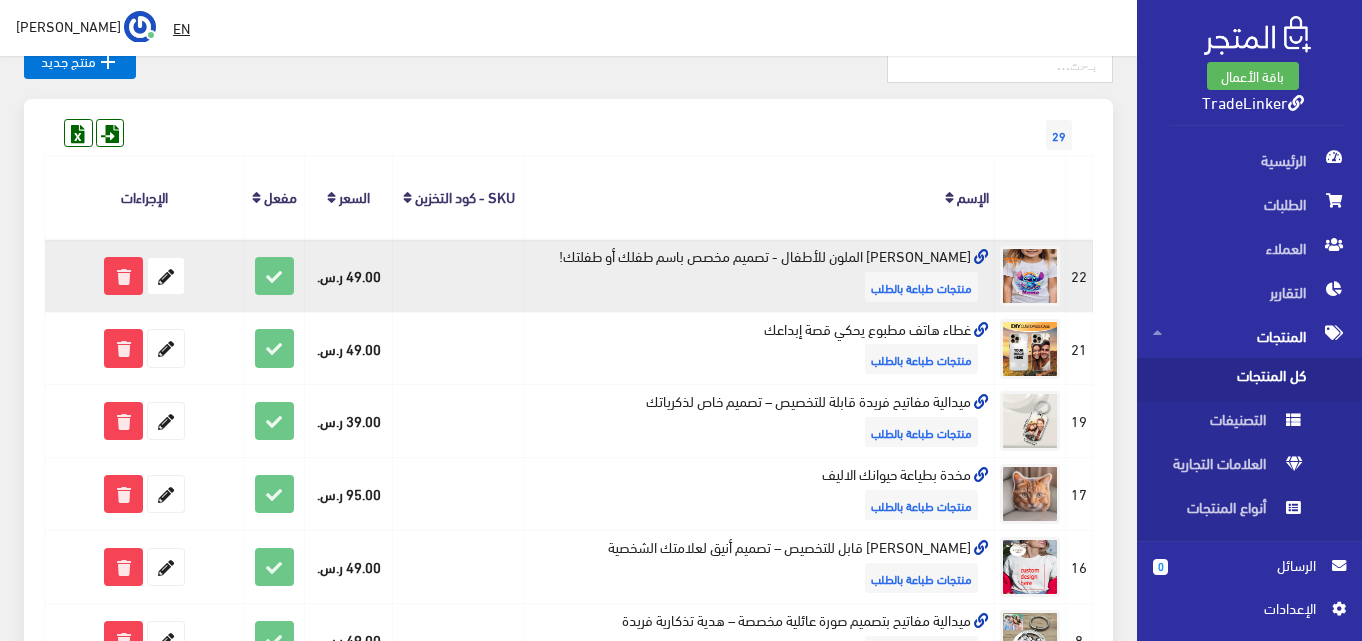 click at bounding box center [981, 257] 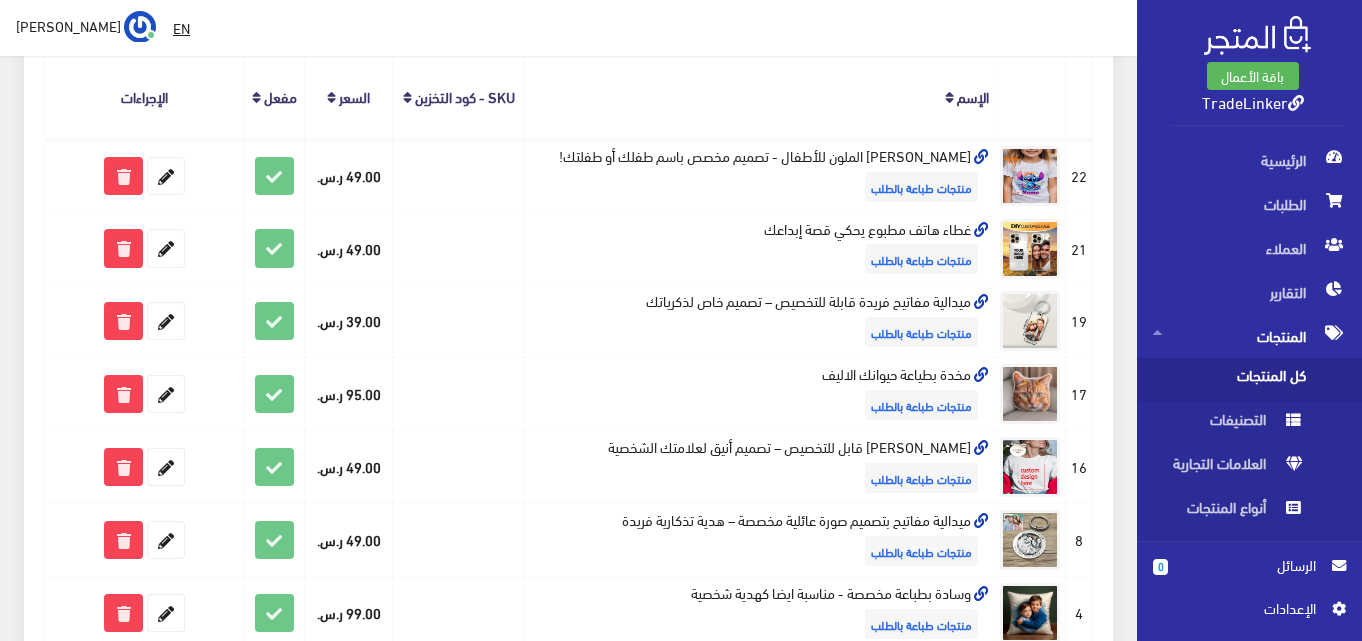 scroll, scrollTop: 130, scrollLeft: 0, axis: vertical 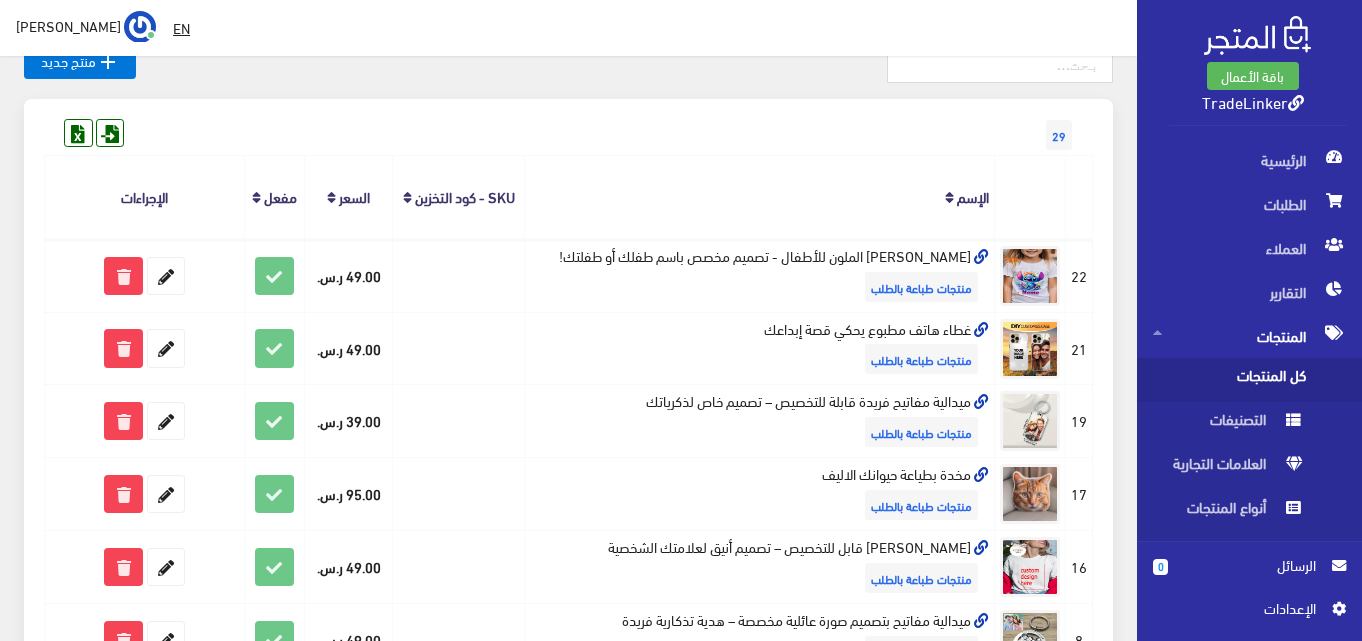 click on "29" at bounding box center [1059, 135] 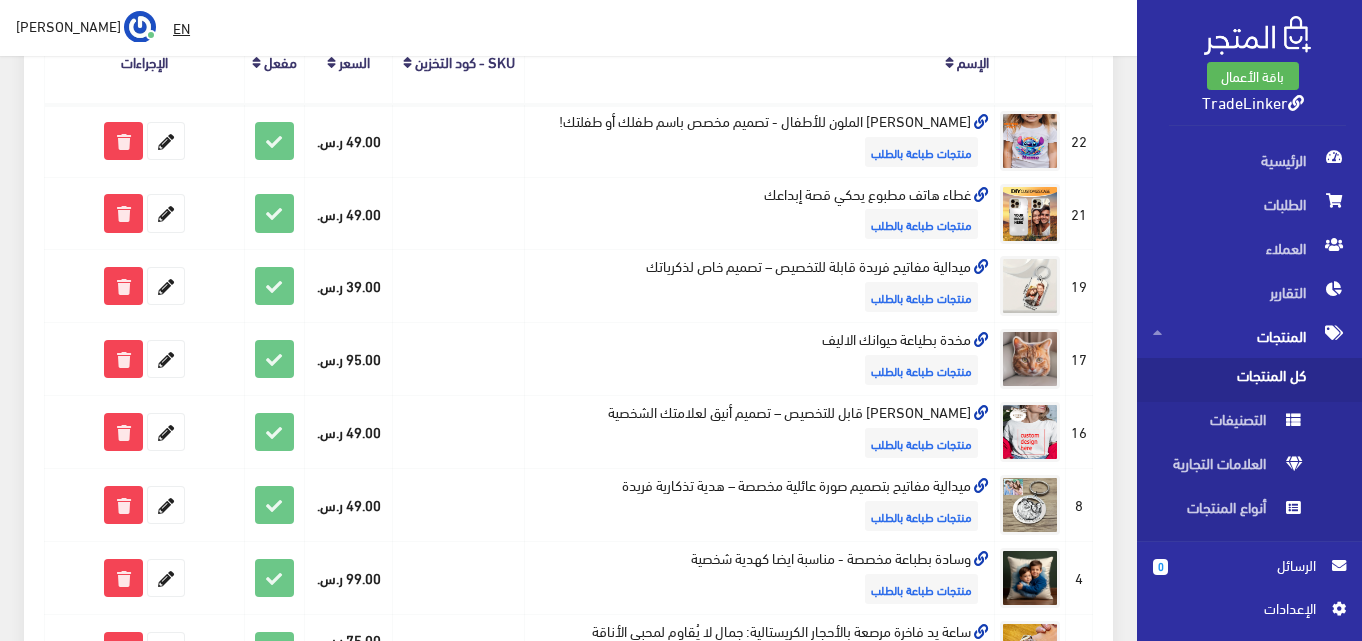 scroll, scrollTop: 630, scrollLeft: 0, axis: vertical 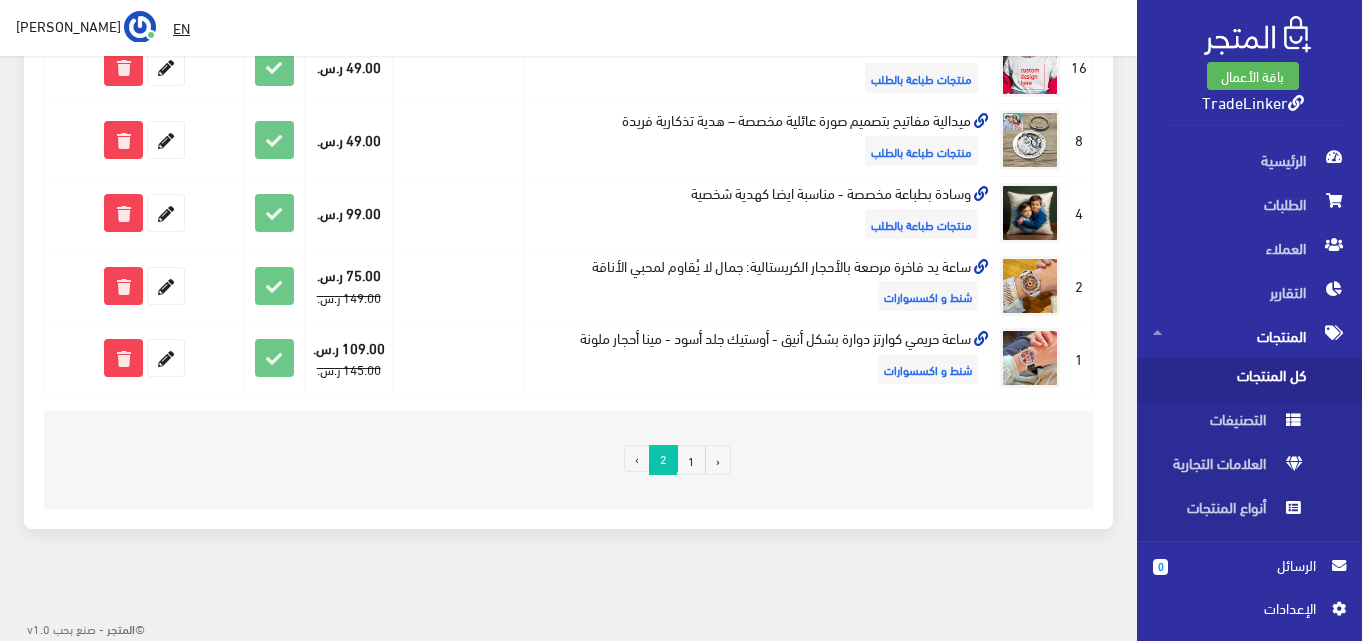 click on "1" at bounding box center (691, 460) 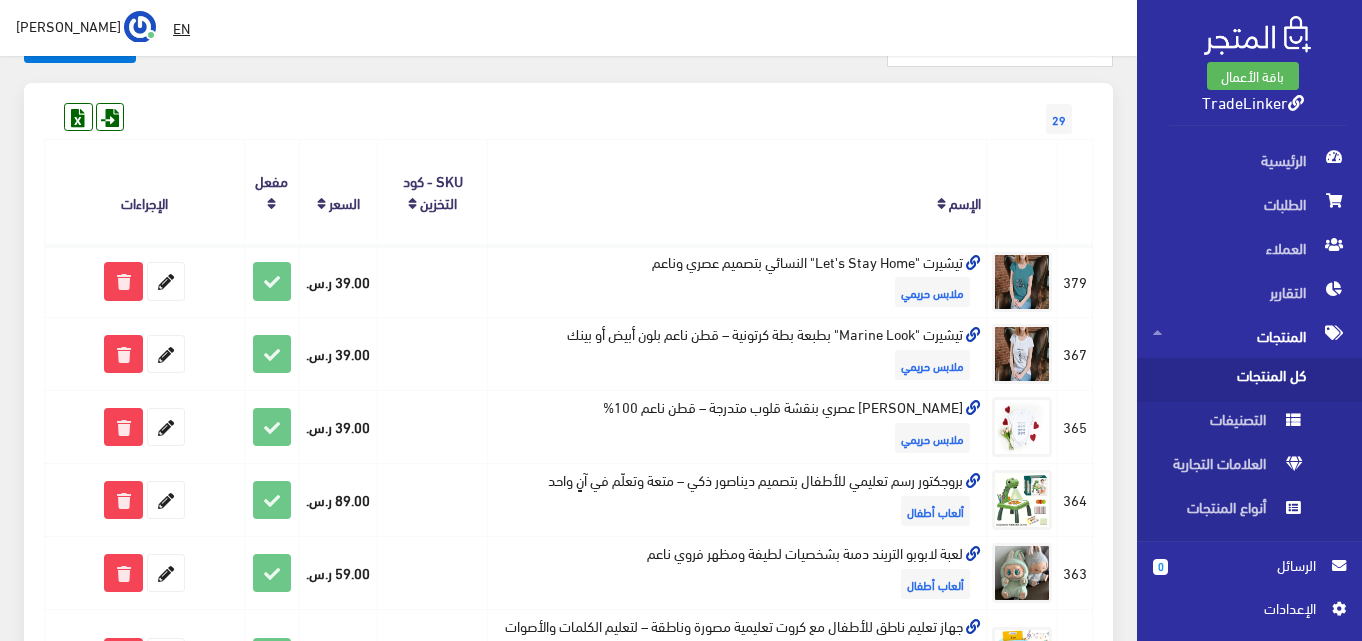 scroll, scrollTop: 100, scrollLeft: 0, axis: vertical 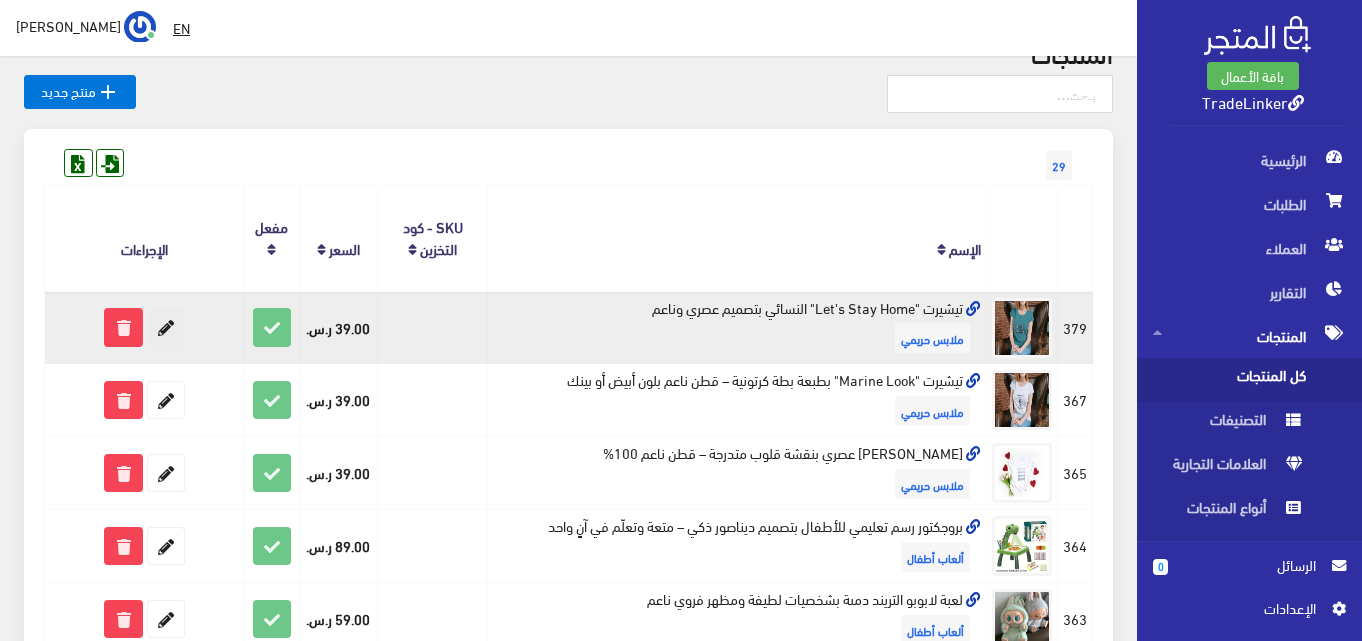 click at bounding box center [166, 327] 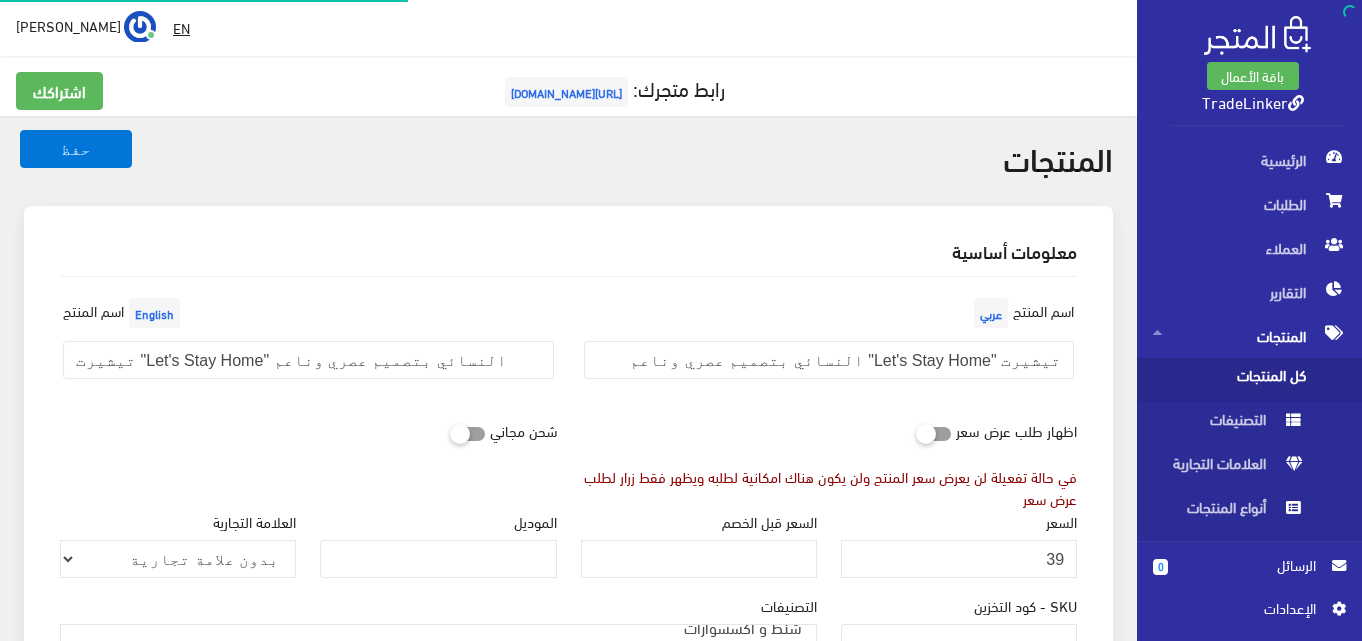 scroll, scrollTop: 0, scrollLeft: 0, axis: both 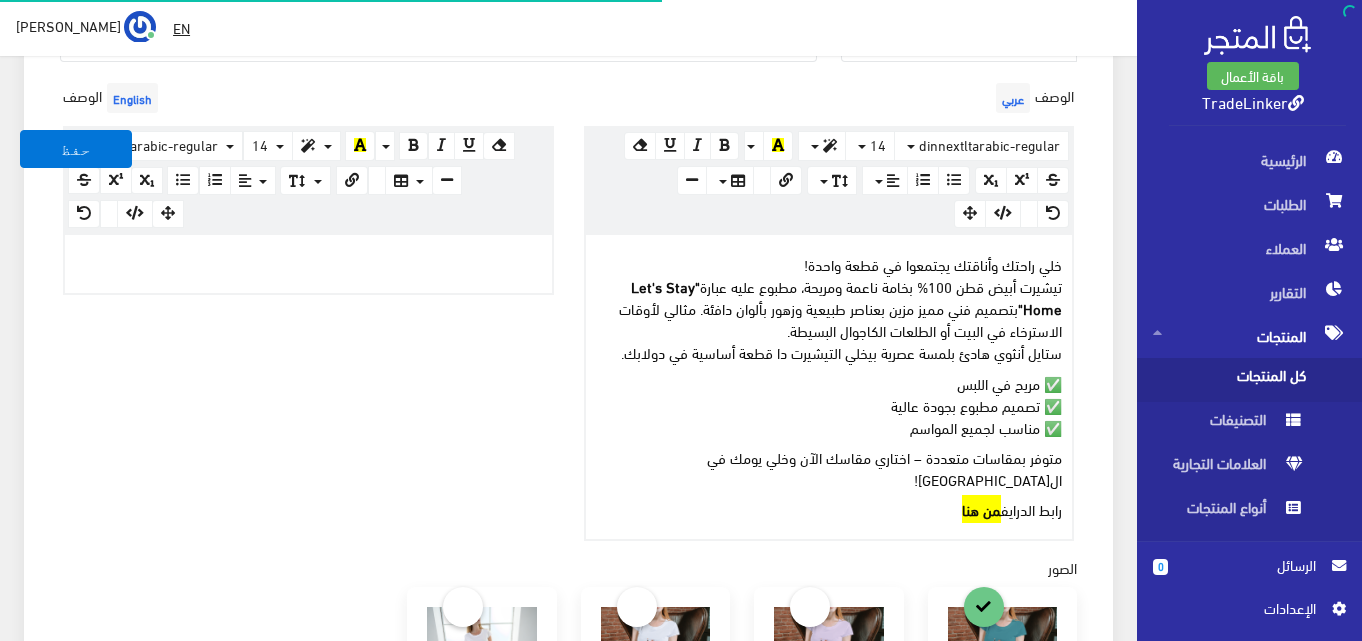 select on "5" 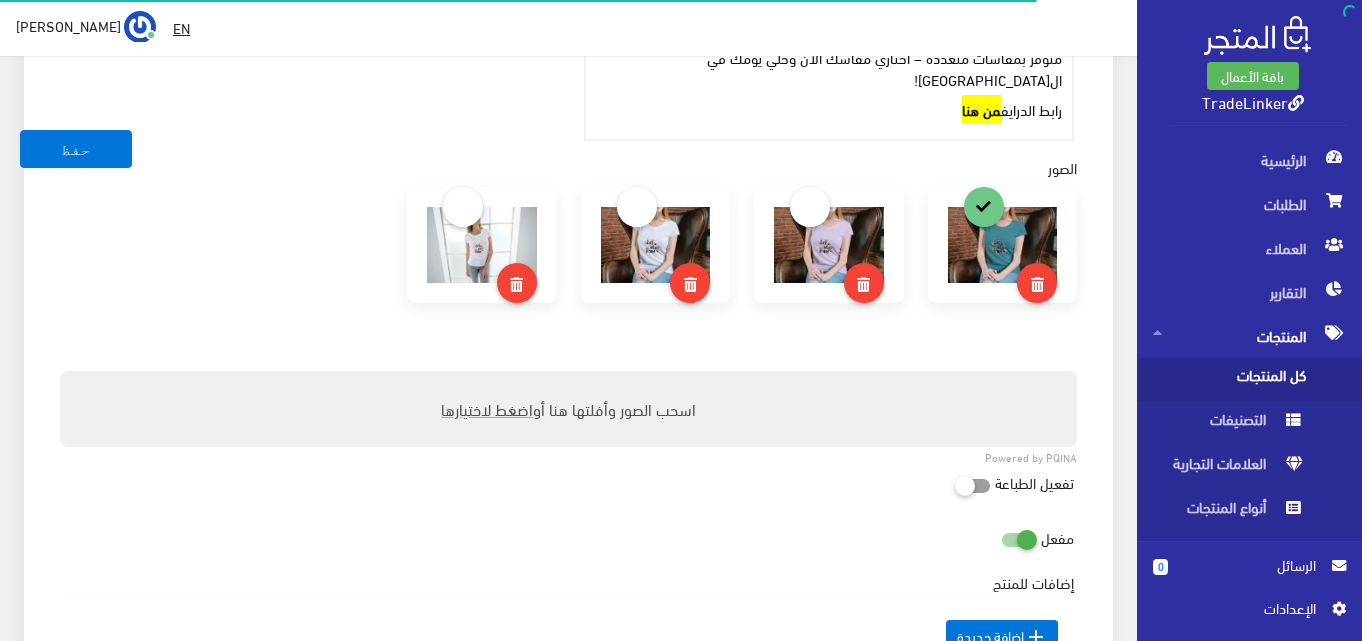 scroll, scrollTop: 900, scrollLeft: 0, axis: vertical 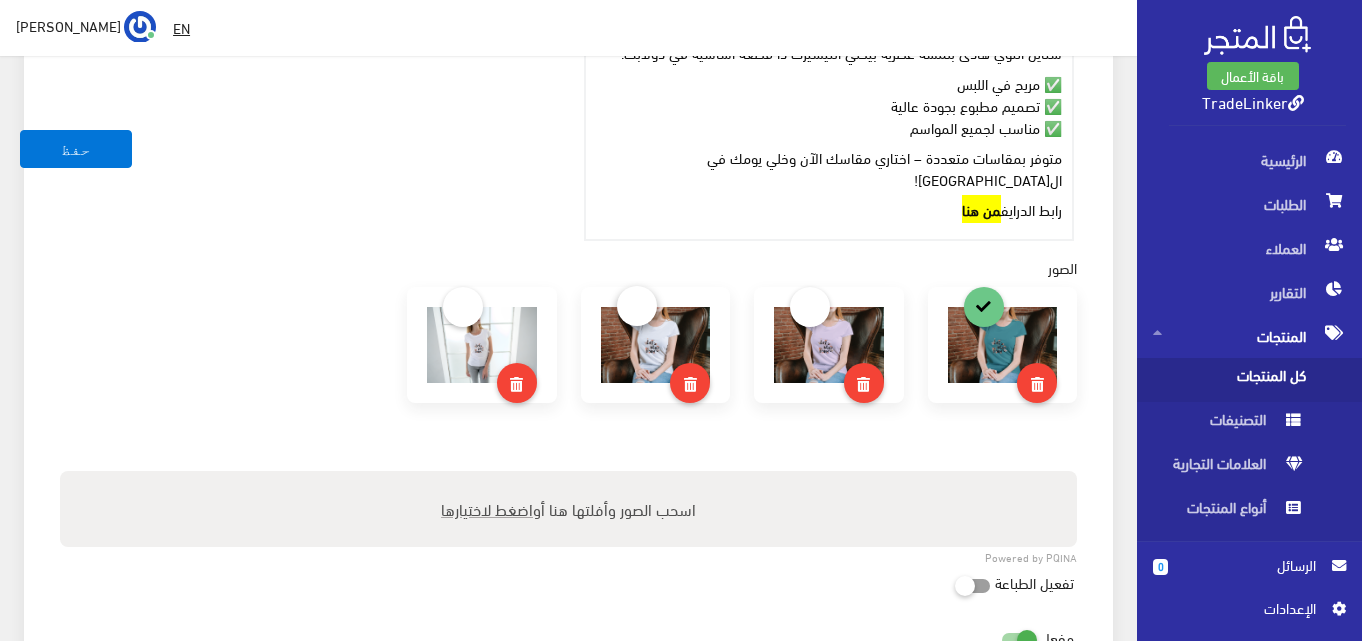 click at bounding box center (637, 306) 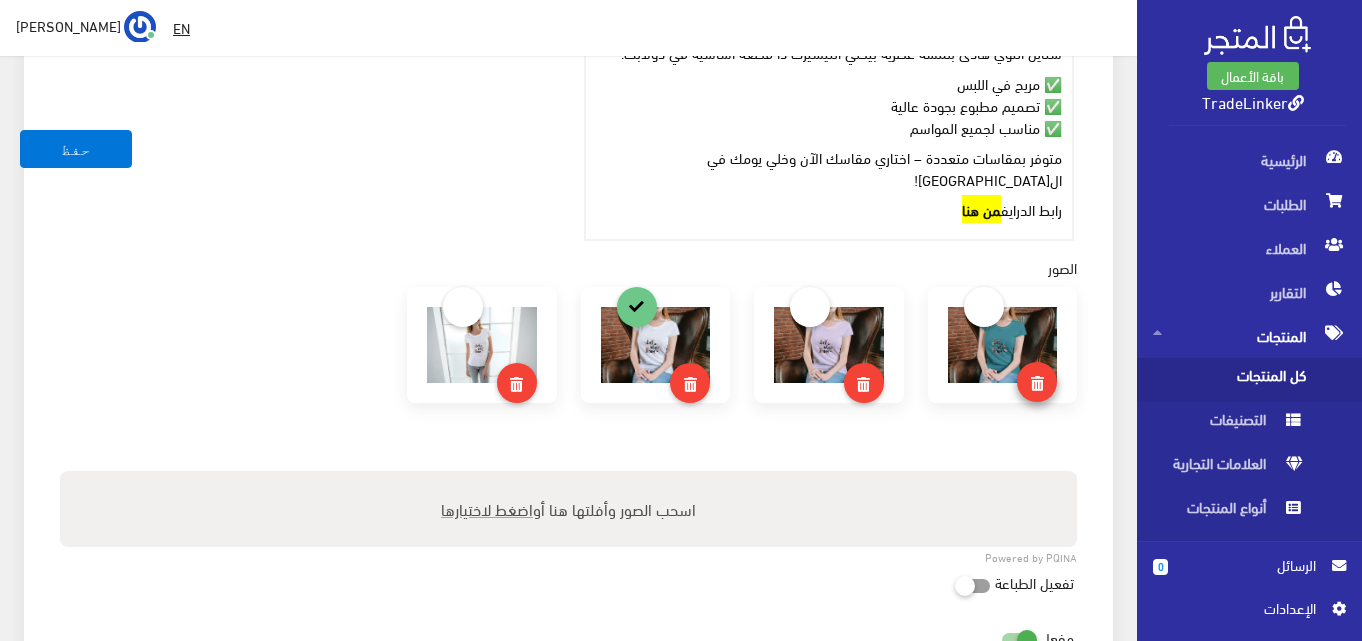 click at bounding box center (1037, 384) 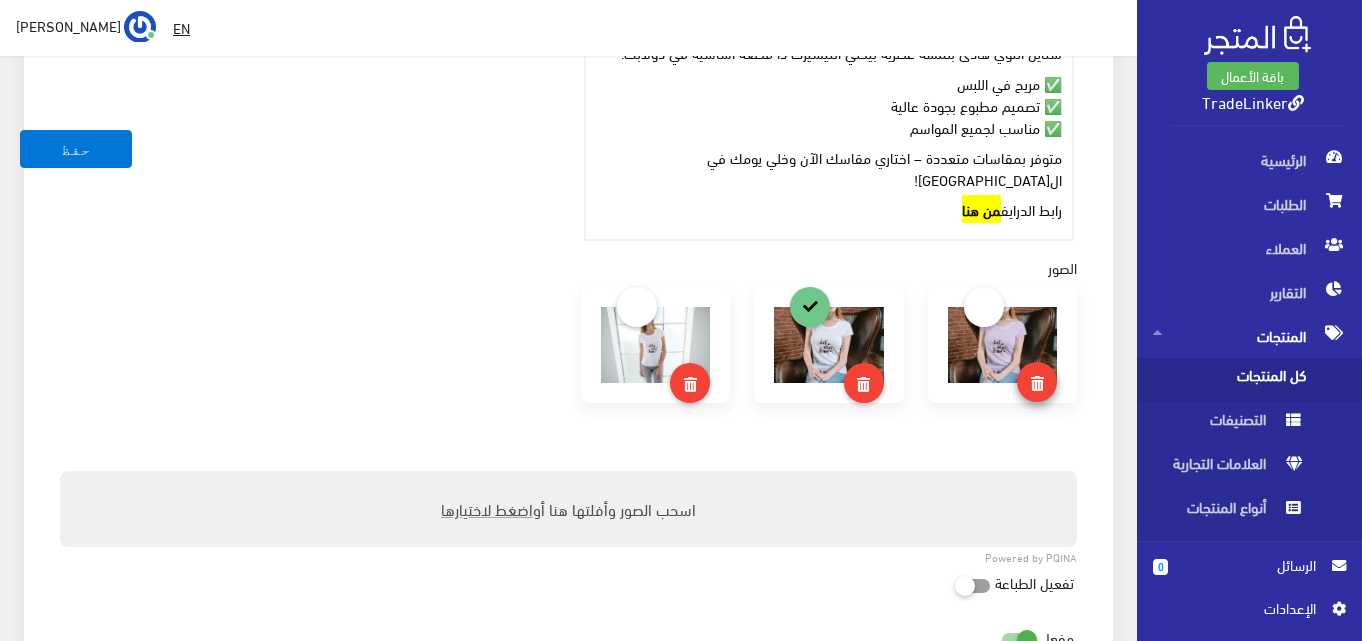 click at bounding box center [1037, 382] 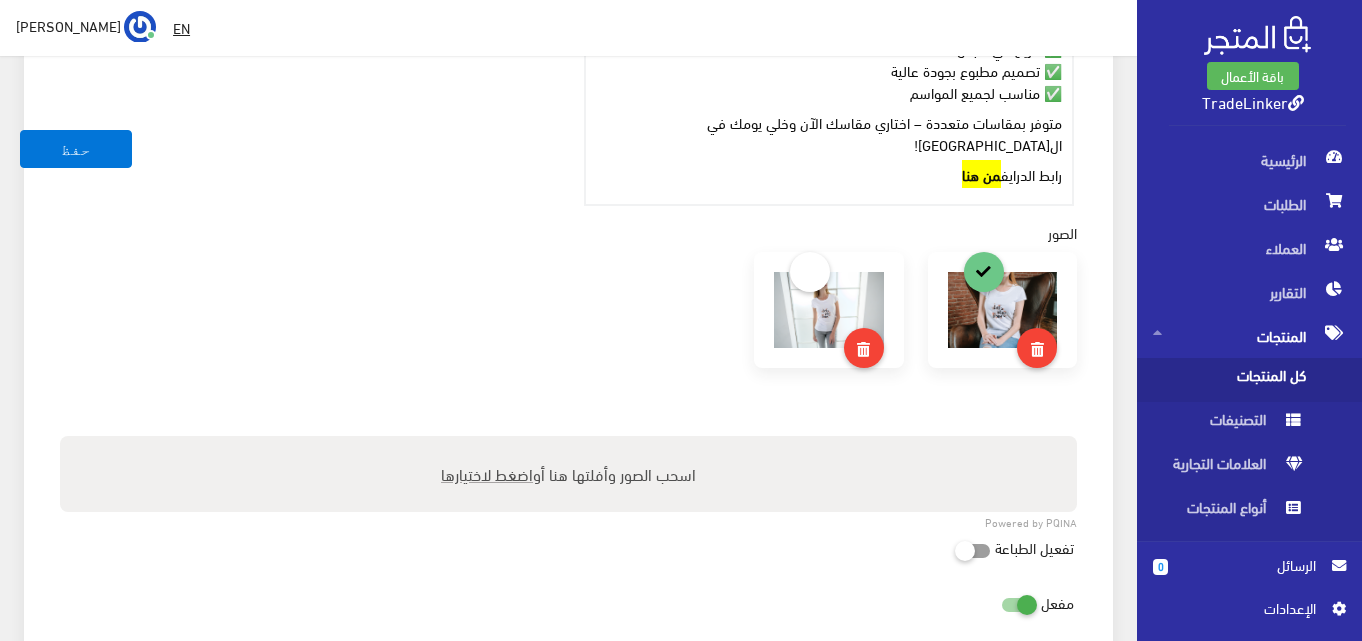 scroll, scrollTop: 1000, scrollLeft: 0, axis: vertical 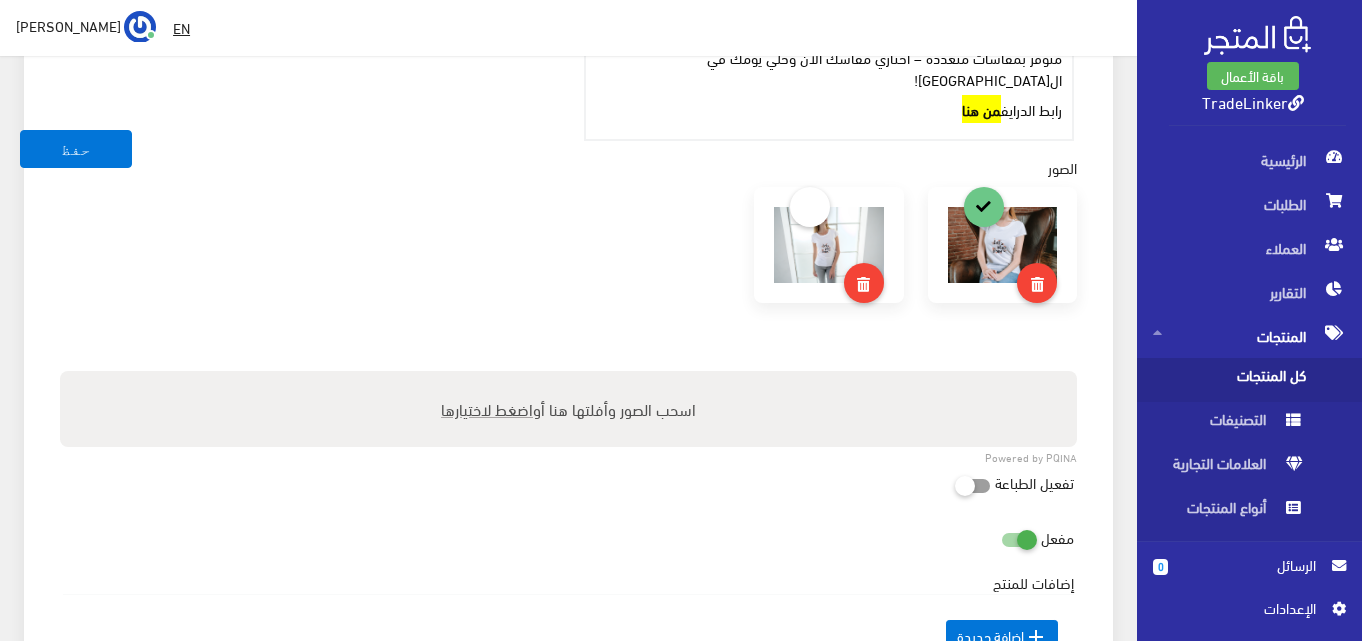 click on "اسحب الصور وأفلتها هنا أو  اضغط لاختيارها" at bounding box center [568, 409] 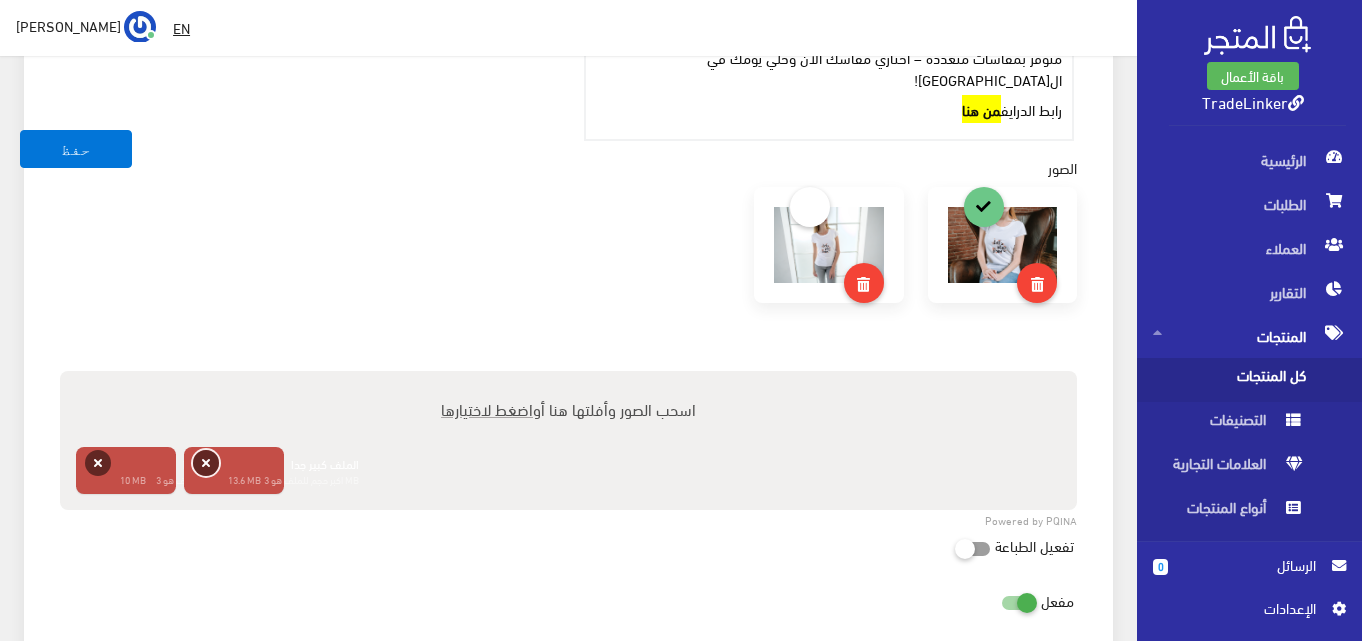click on "حذف" at bounding box center (206, 463) 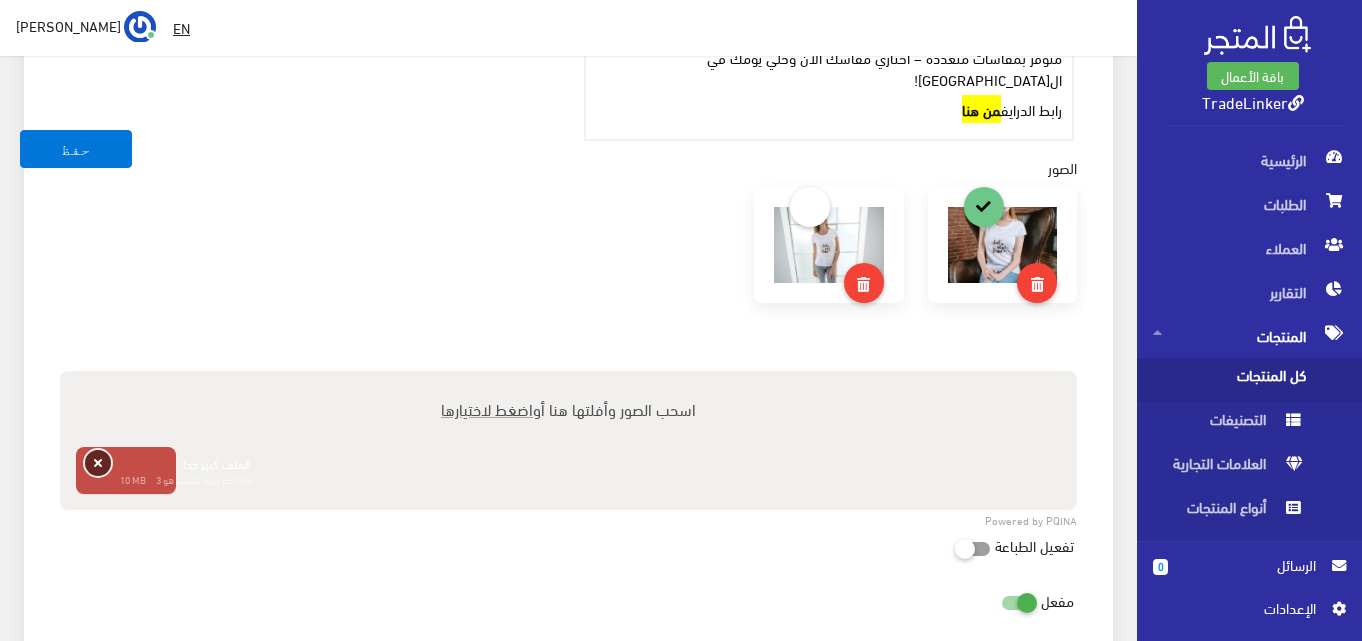 click on "حذف" at bounding box center [98, 463] 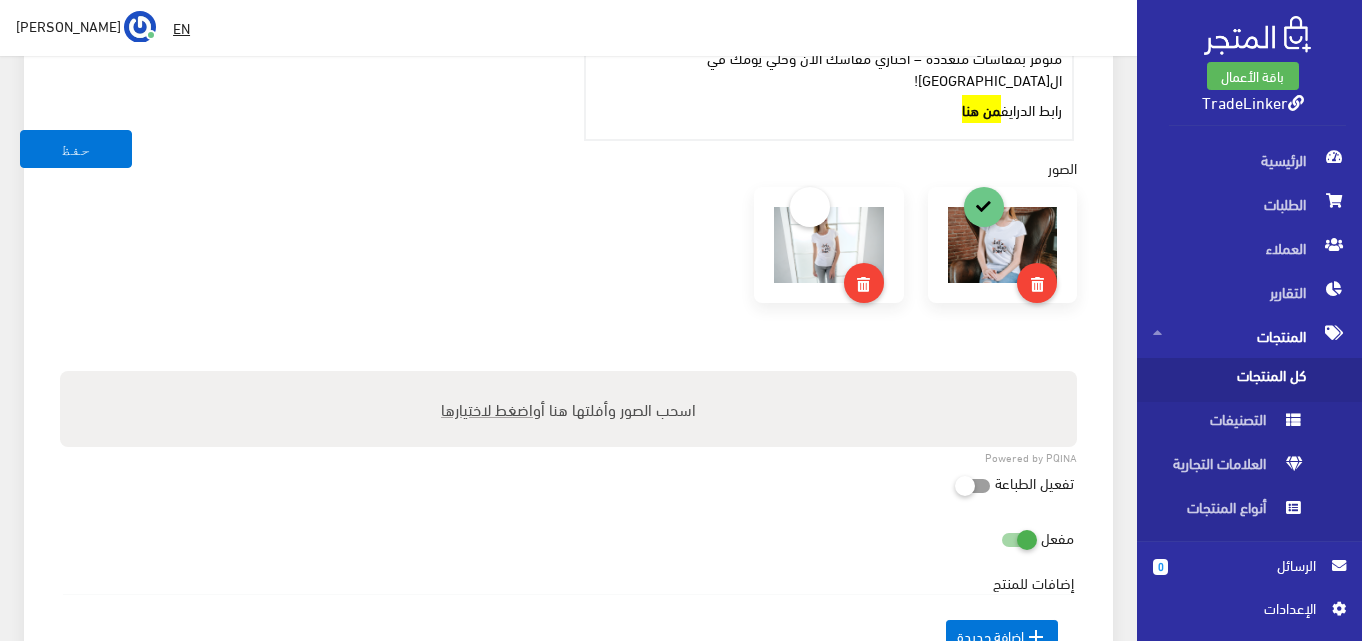 click on "اضغط لاختيارها" at bounding box center [487, 408] 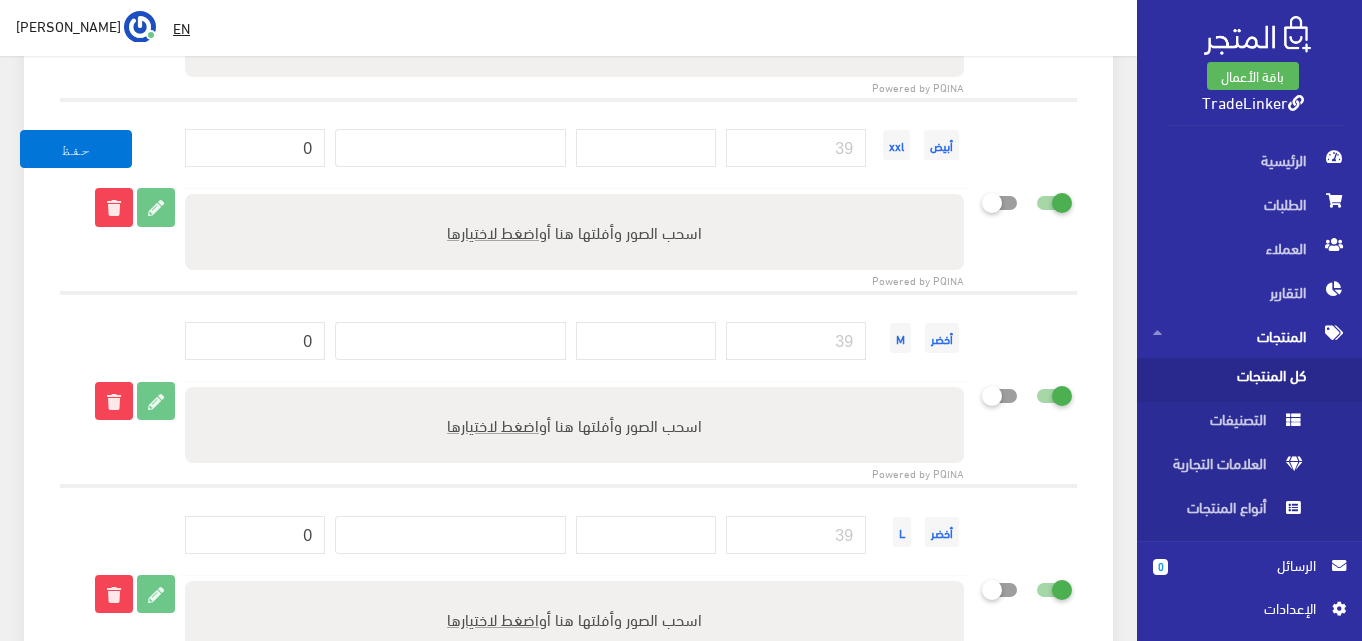 scroll, scrollTop: 2700, scrollLeft: 0, axis: vertical 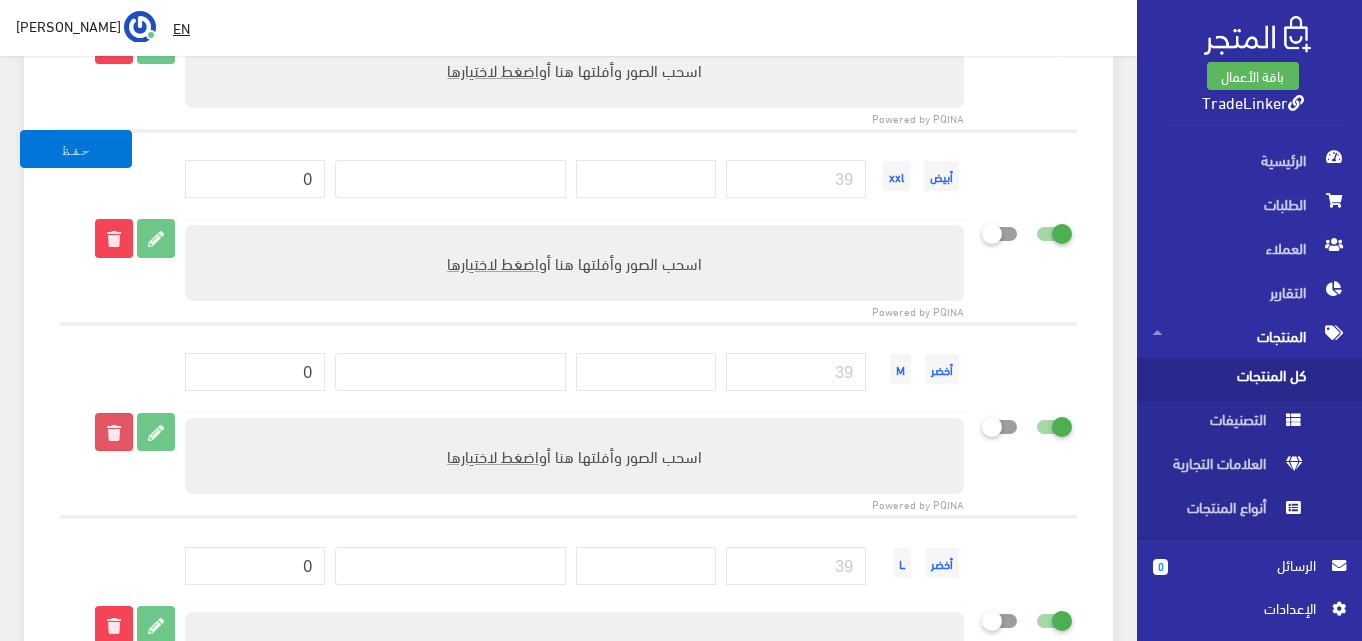 click at bounding box center (114, 432) 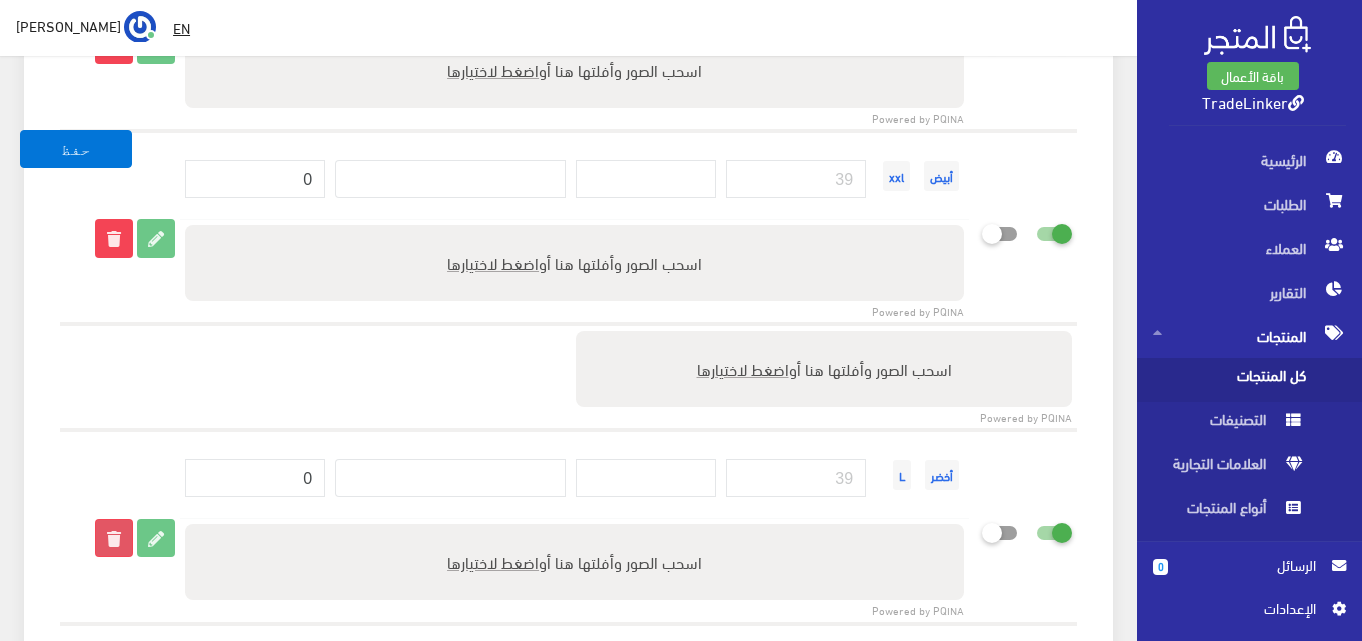 click at bounding box center [114, 538] 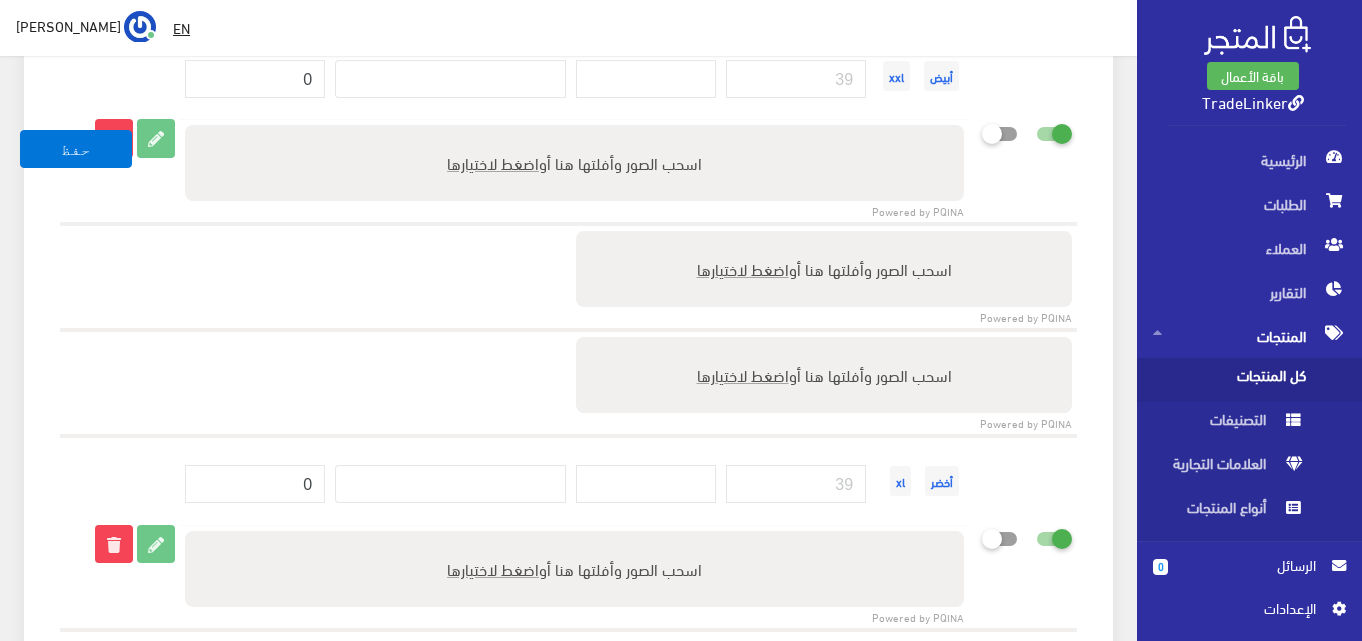 scroll, scrollTop: 2900, scrollLeft: 0, axis: vertical 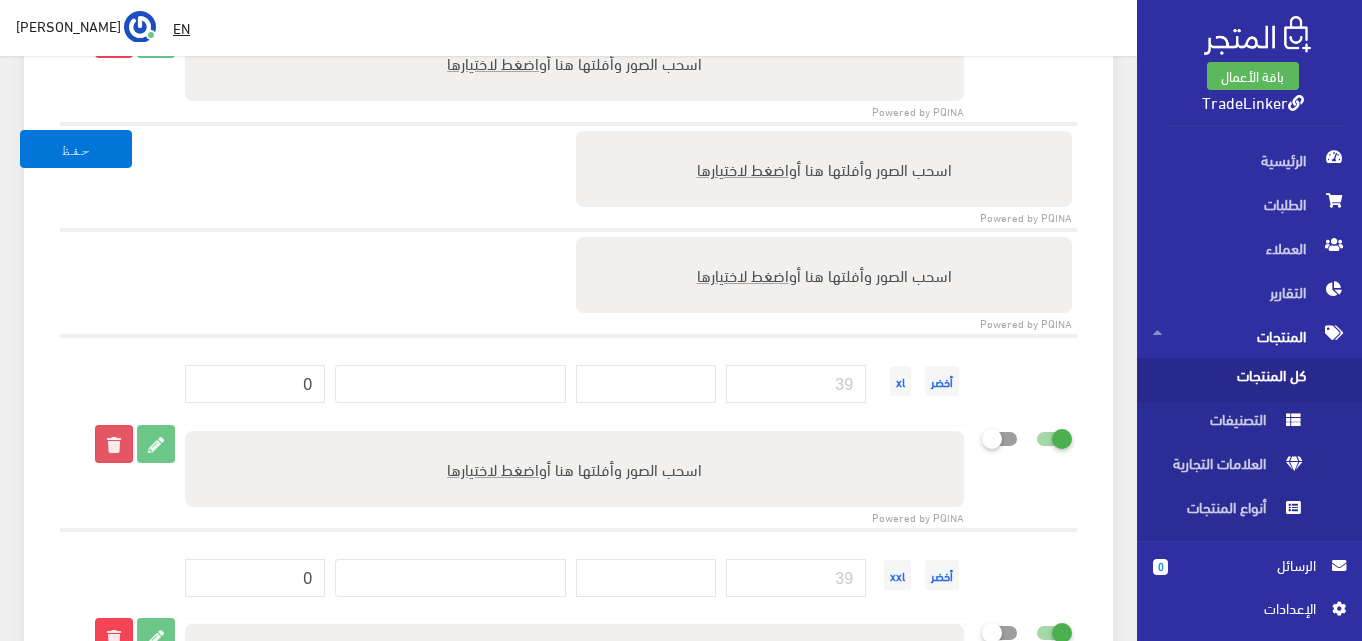 click at bounding box center [114, 444] 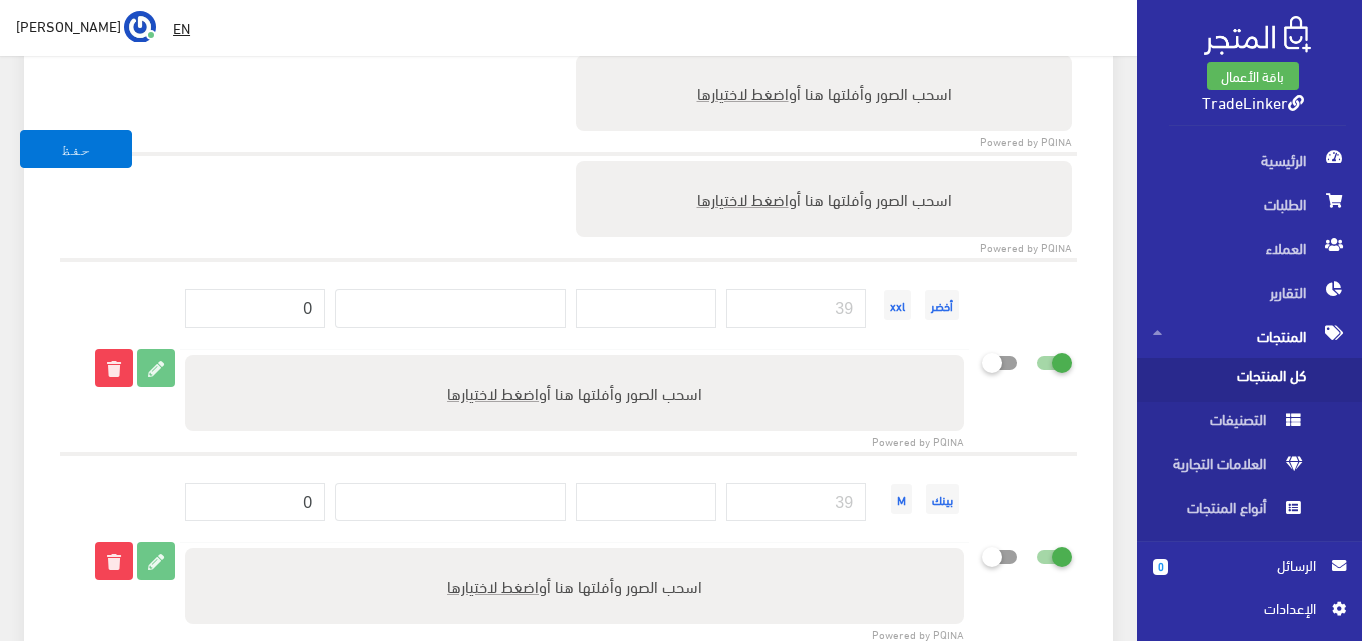 scroll, scrollTop: 3100, scrollLeft: 0, axis: vertical 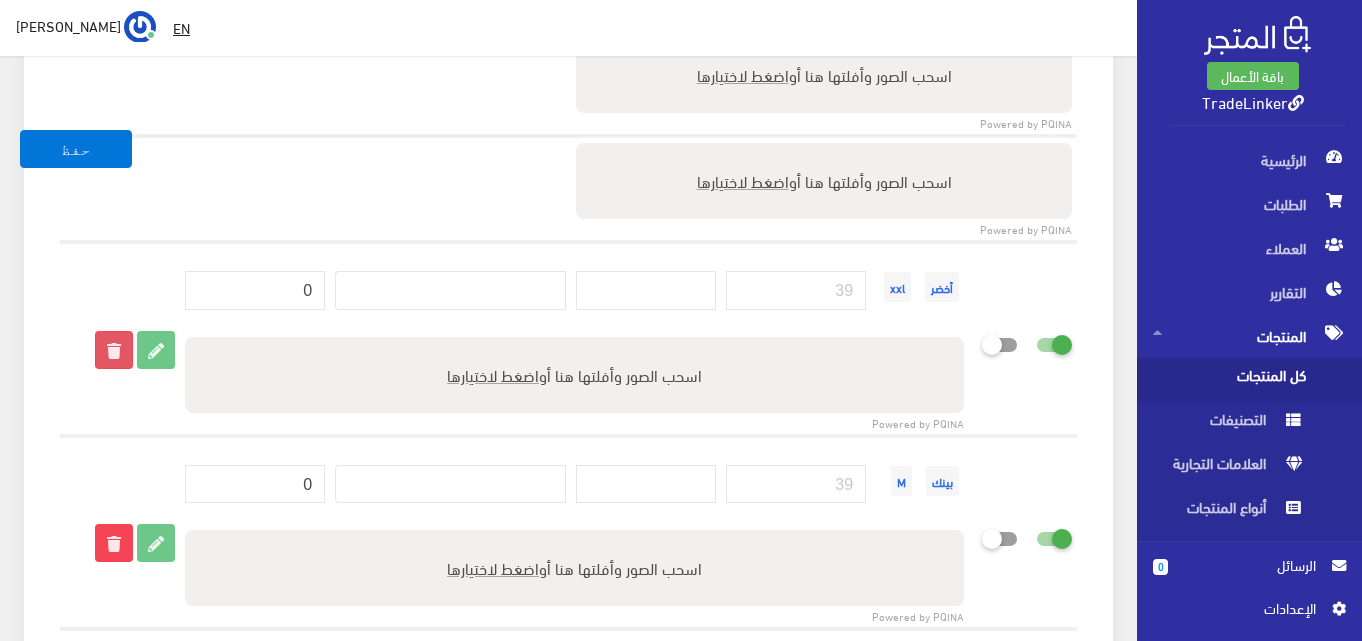 click at bounding box center [114, 350] 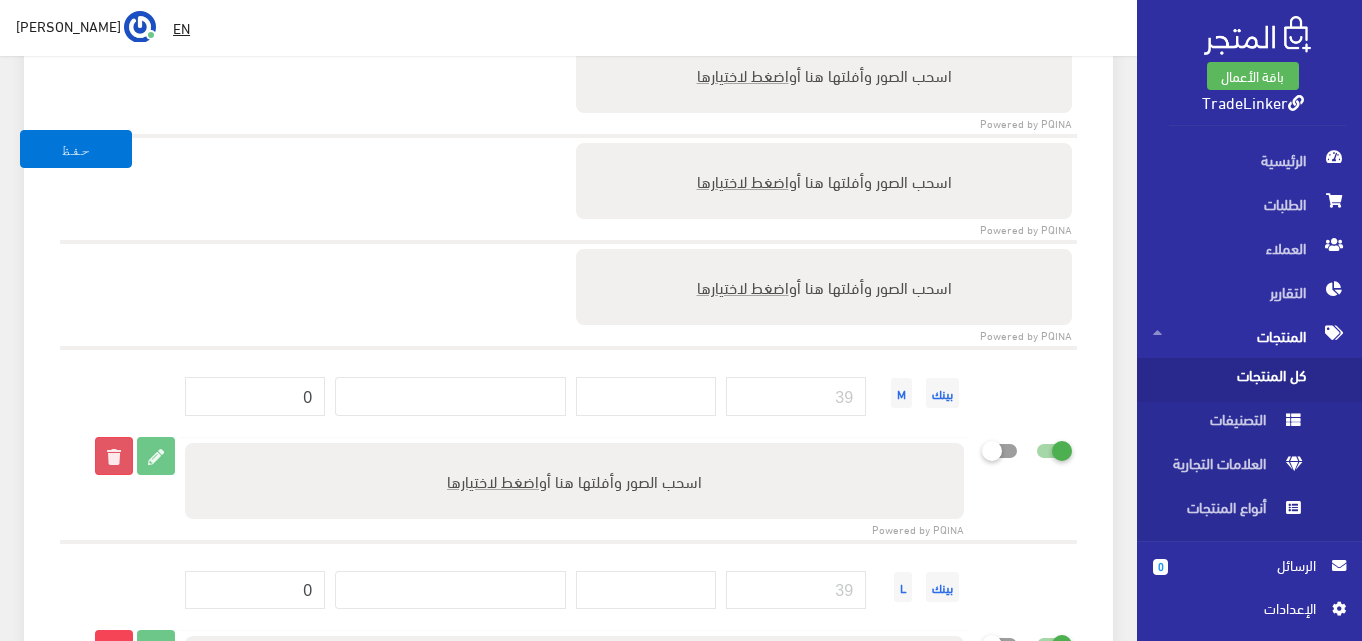 click at bounding box center (114, 456) 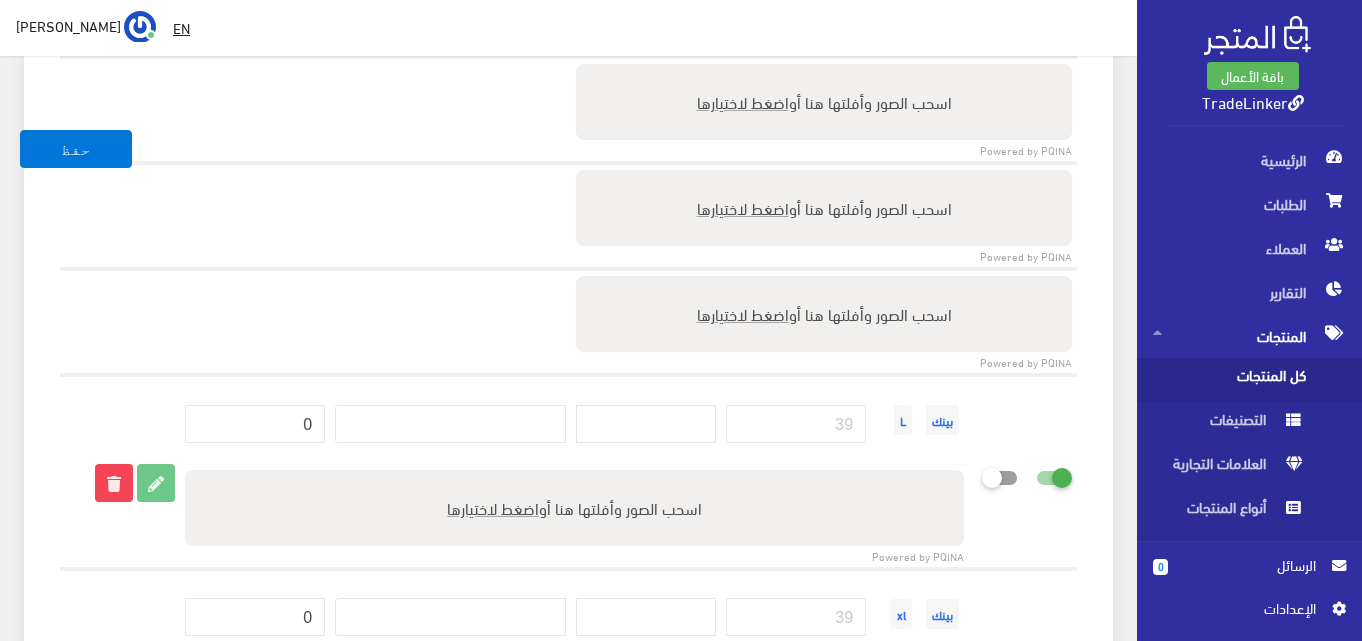 scroll, scrollTop: 3300, scrollLeft: 0, axis: vertical 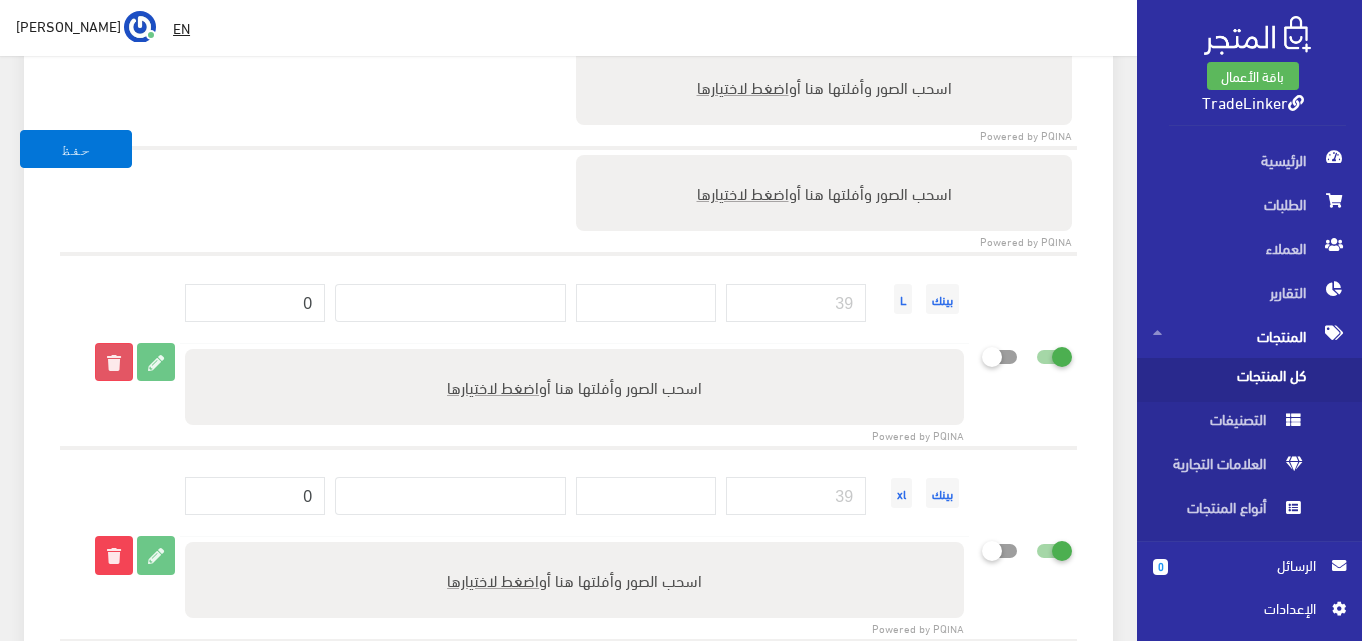 click at bounding box center (114, 362) 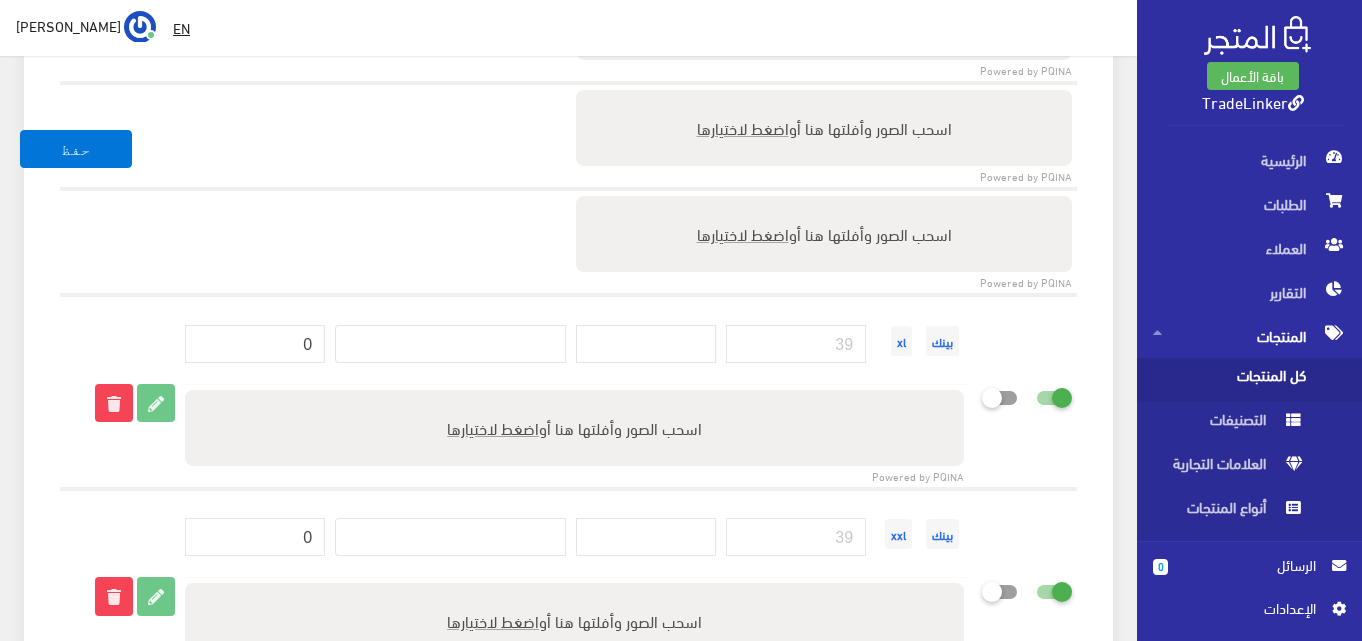 scroll, scrollTop: 3400, scrollLeft: 0, axis: vertical 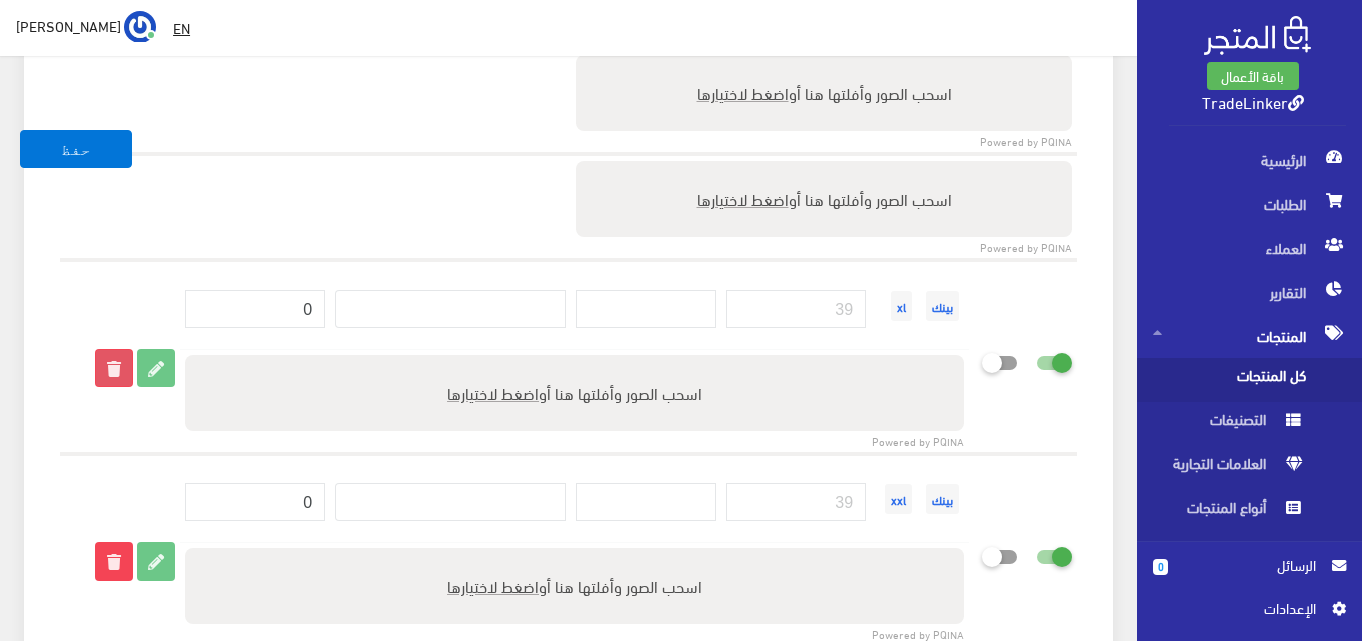 click at bounding box center (114, 368) 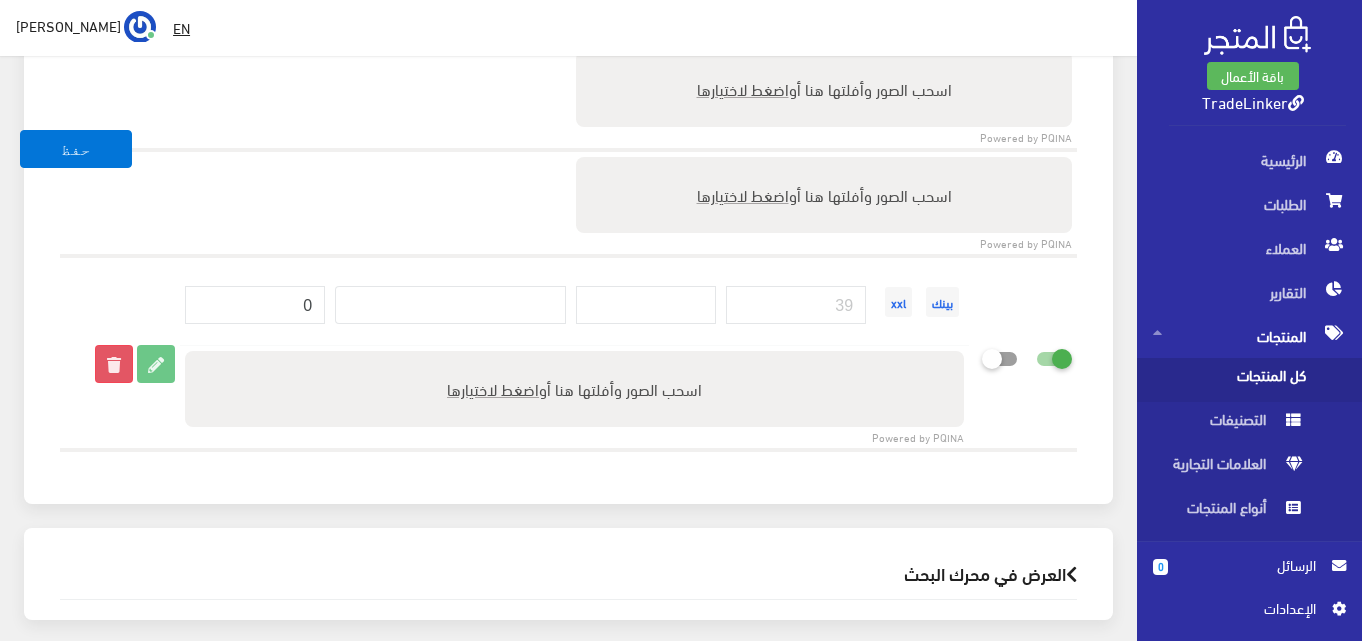 scroll, scrollTop: 3577, scrollLeft: 0, axis: vertical 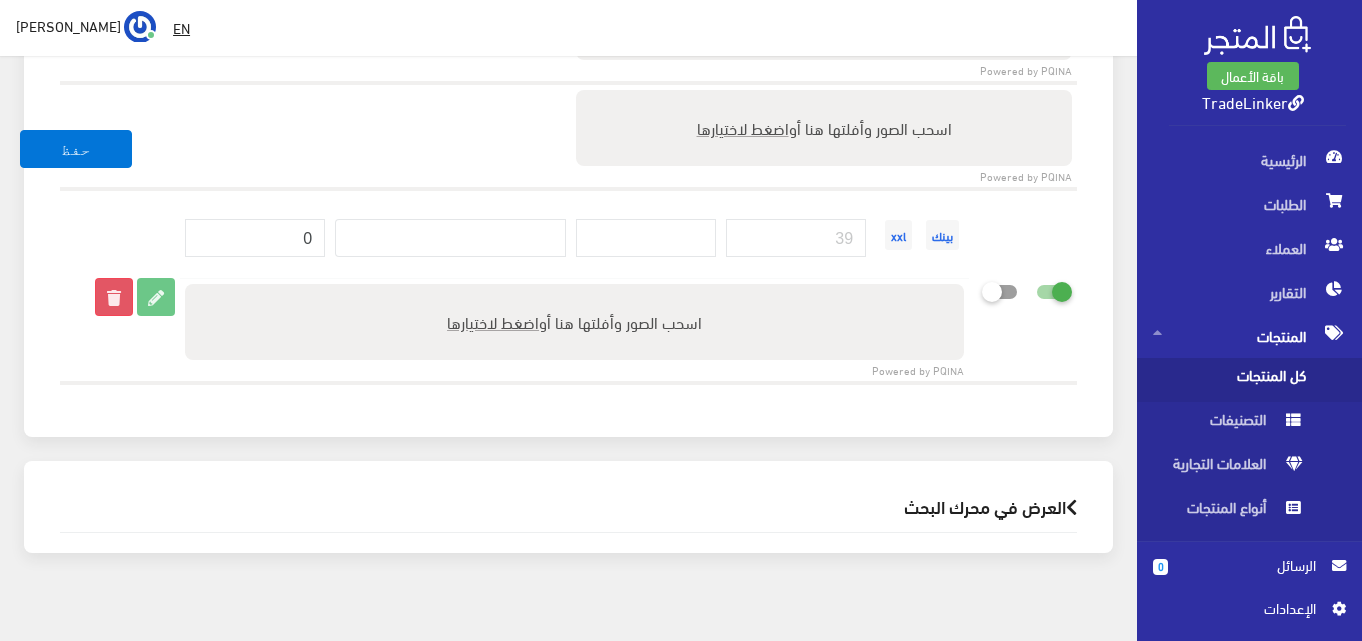 click at bounding box center [120, 285] 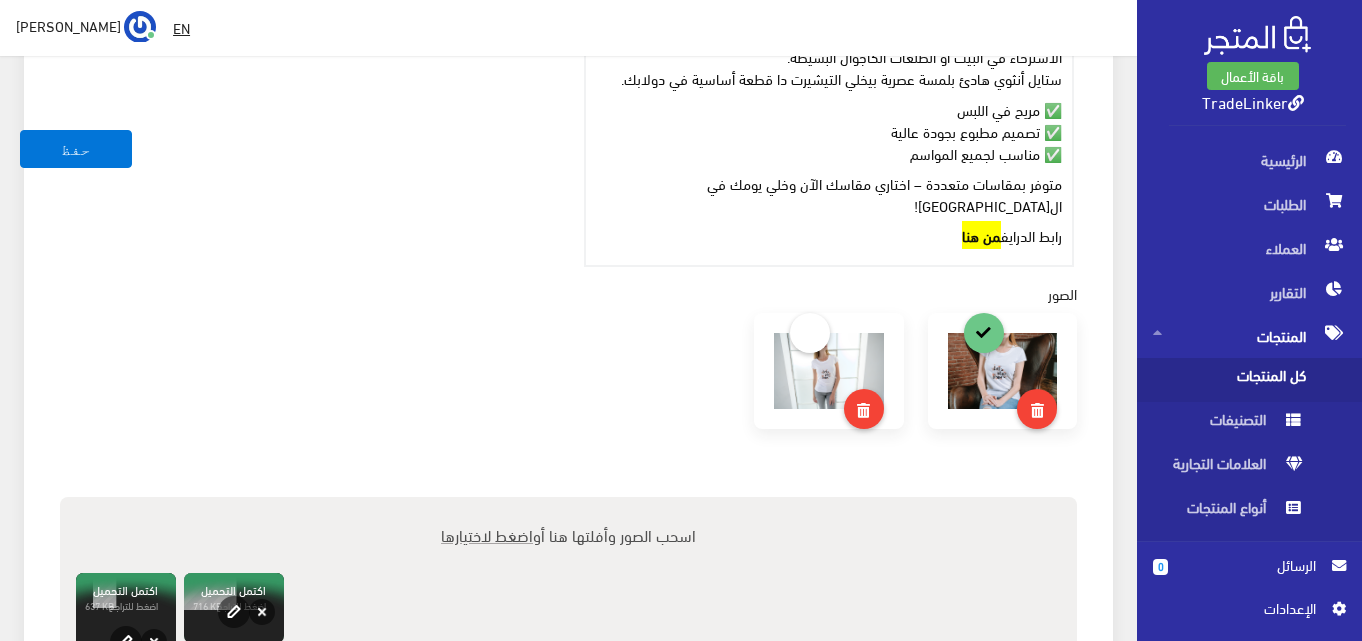 scroll, scrollTop: 989, scrollLeft: 0, axis: vertical 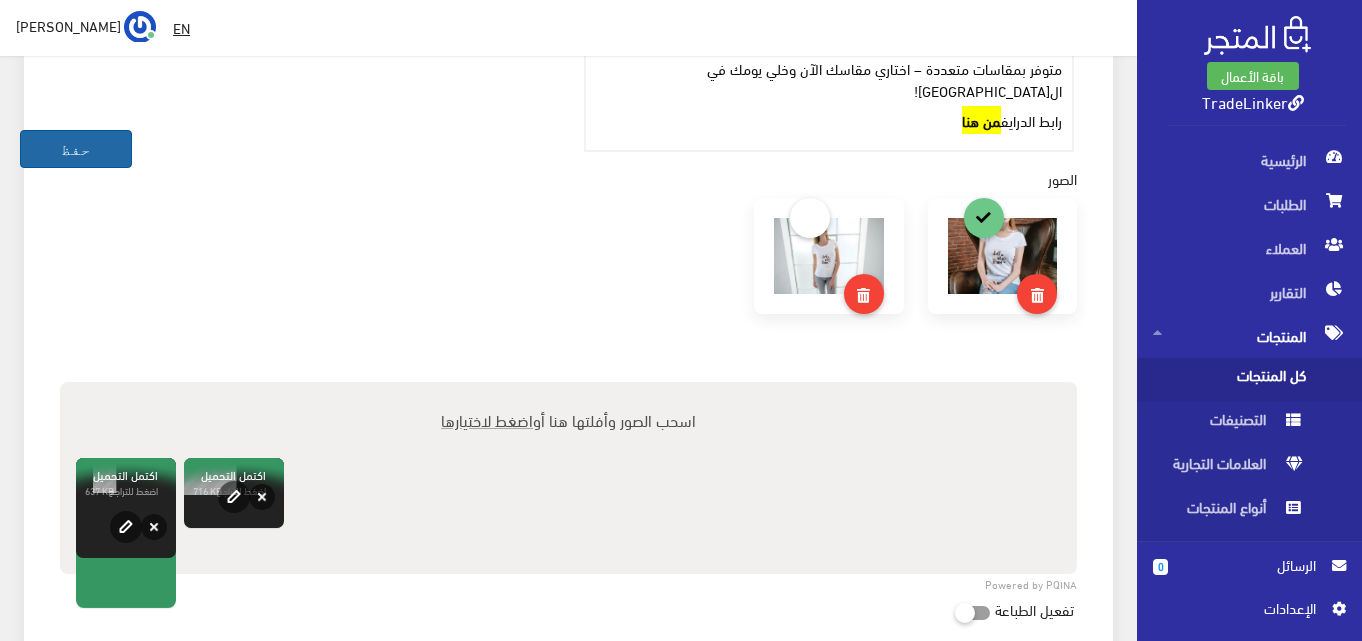 click on "حفظ" at bounding box center [76, 149] 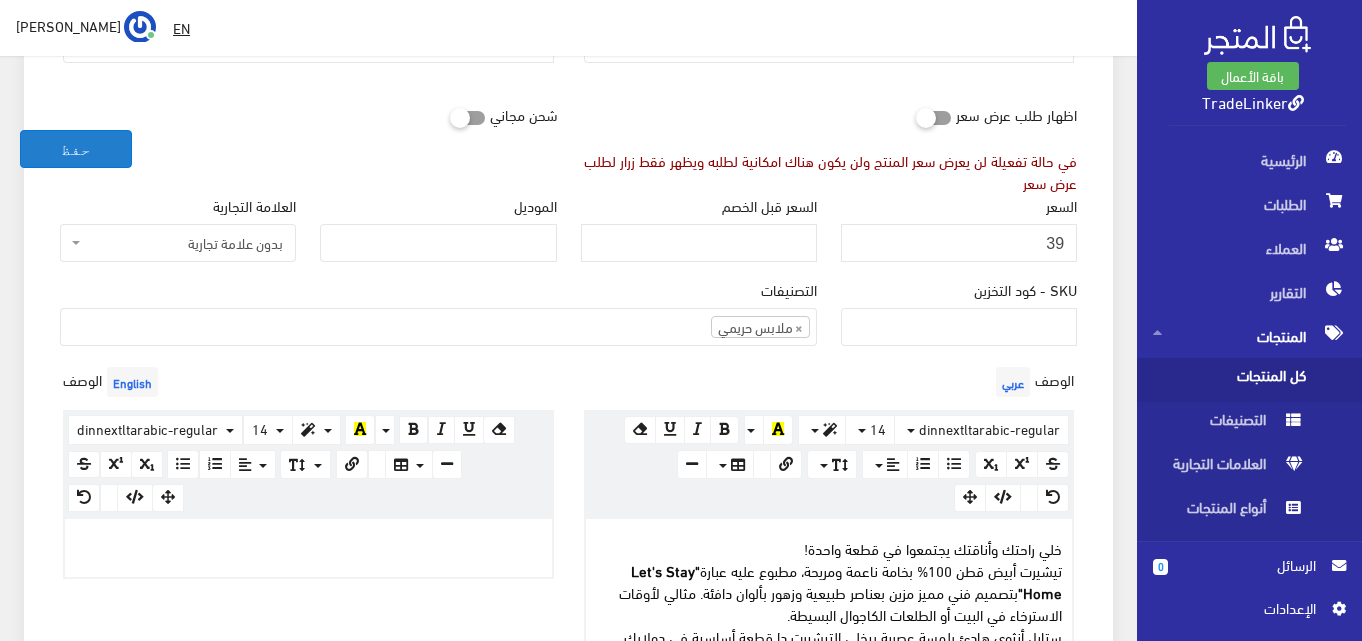 scroll, scrollTop: 289, scrollLeft: 0, axis: vertical 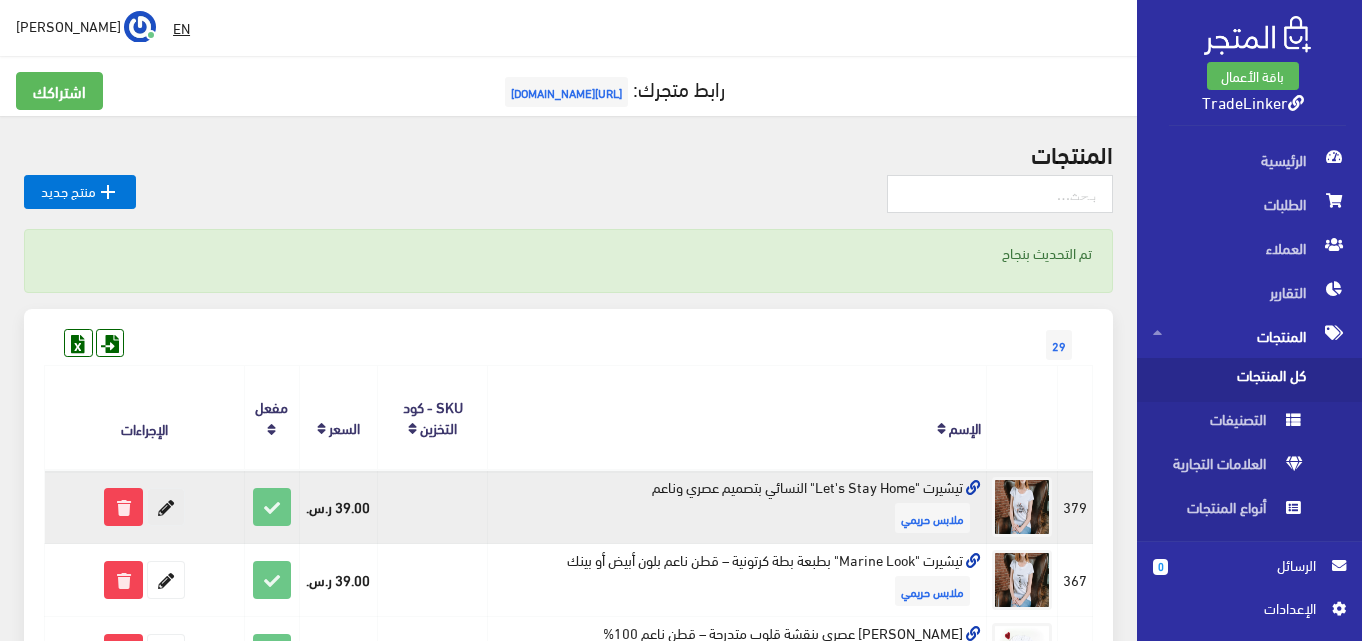 click at bounding box center [166, 507] 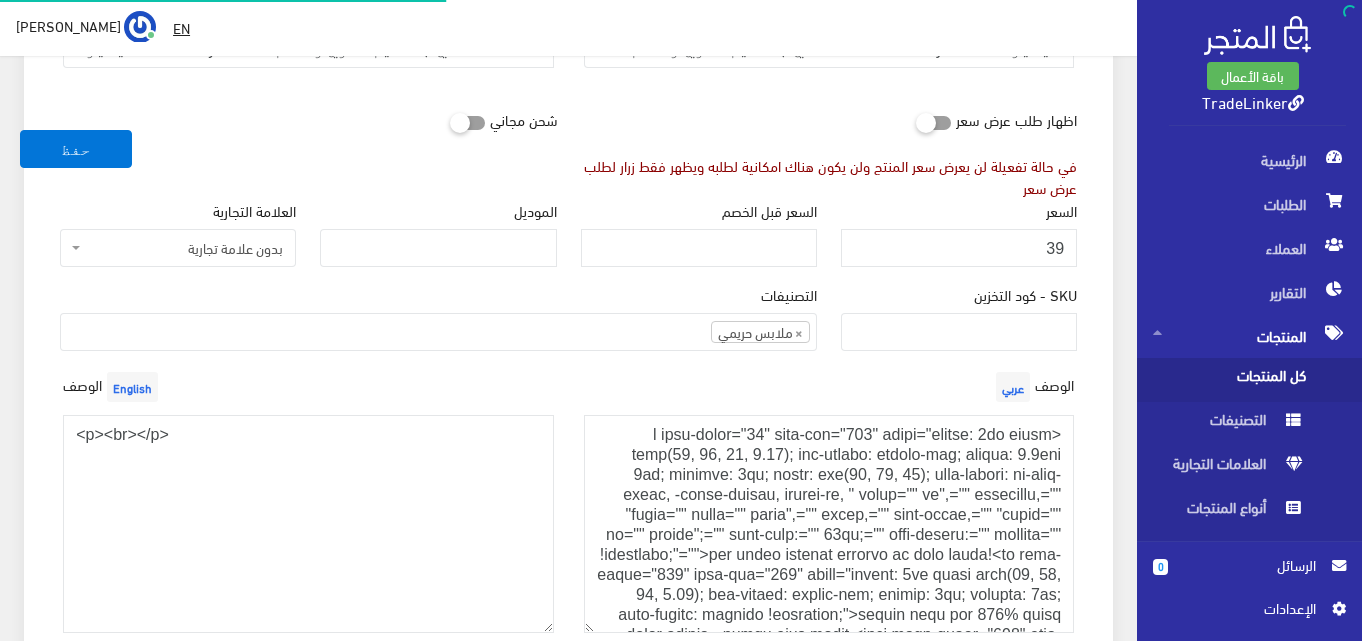 scroll, scrollTop: 600, scrollLeft: 0, axis: vertical 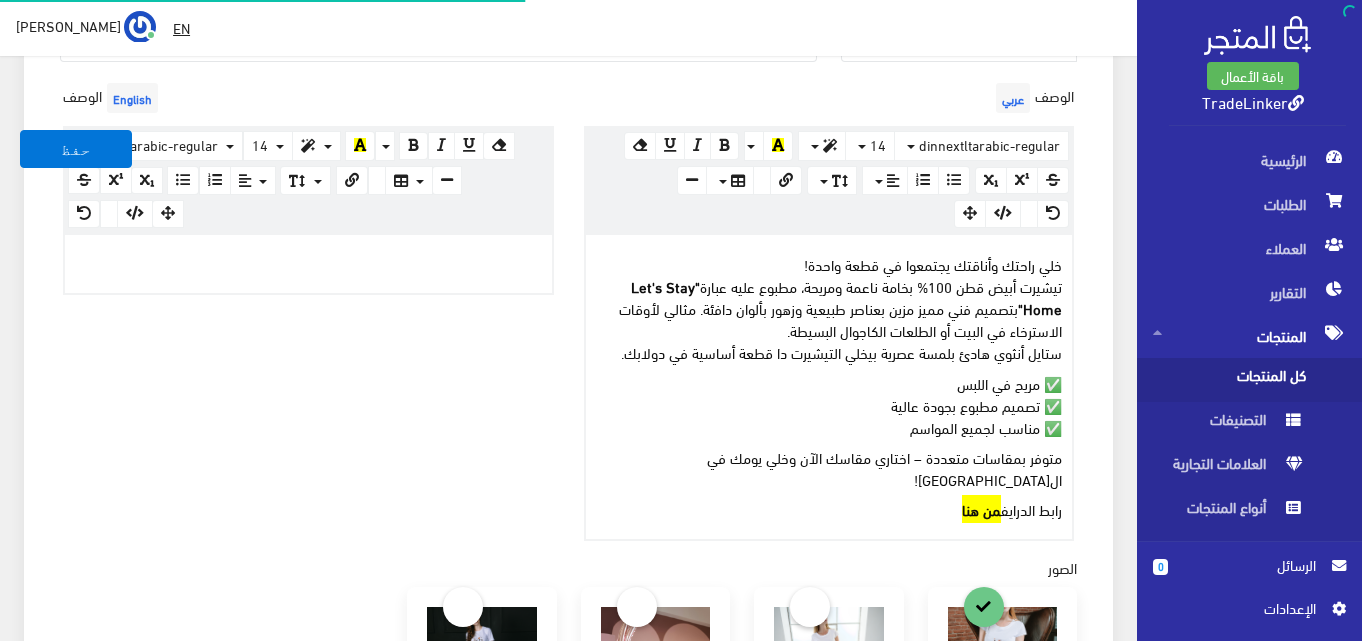 select on "5" 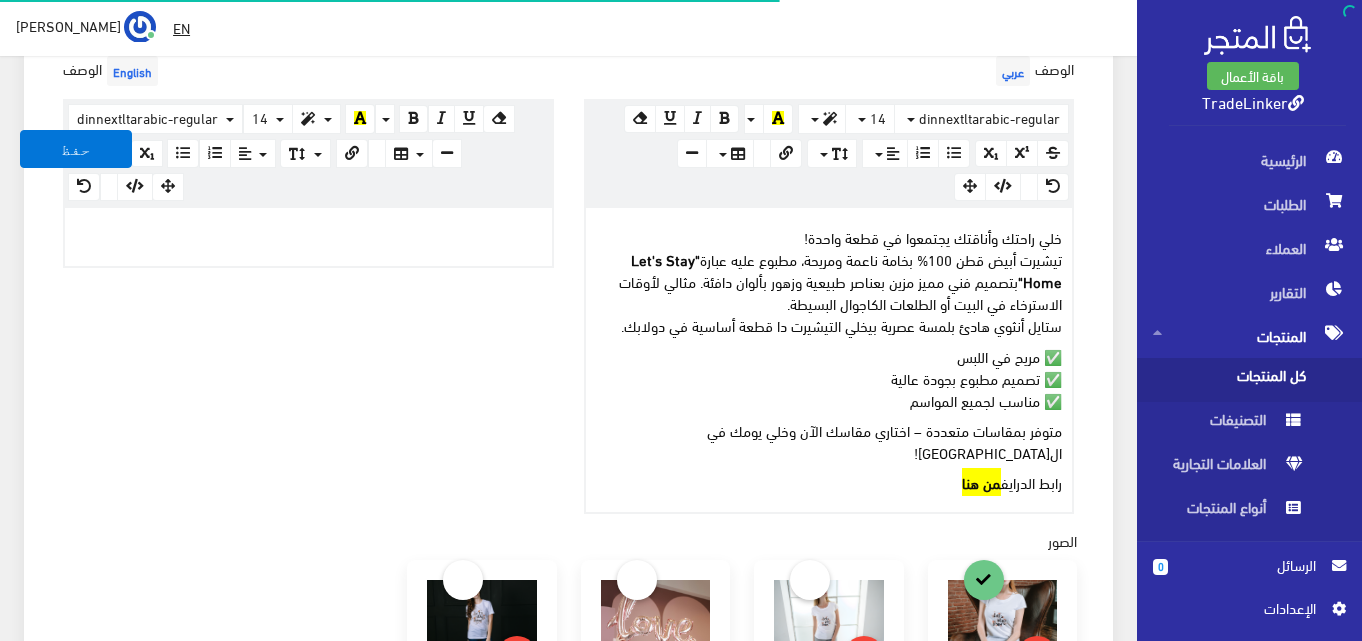 scroll, scrollTop: 900, scrollLeft: 0, axis: vertical 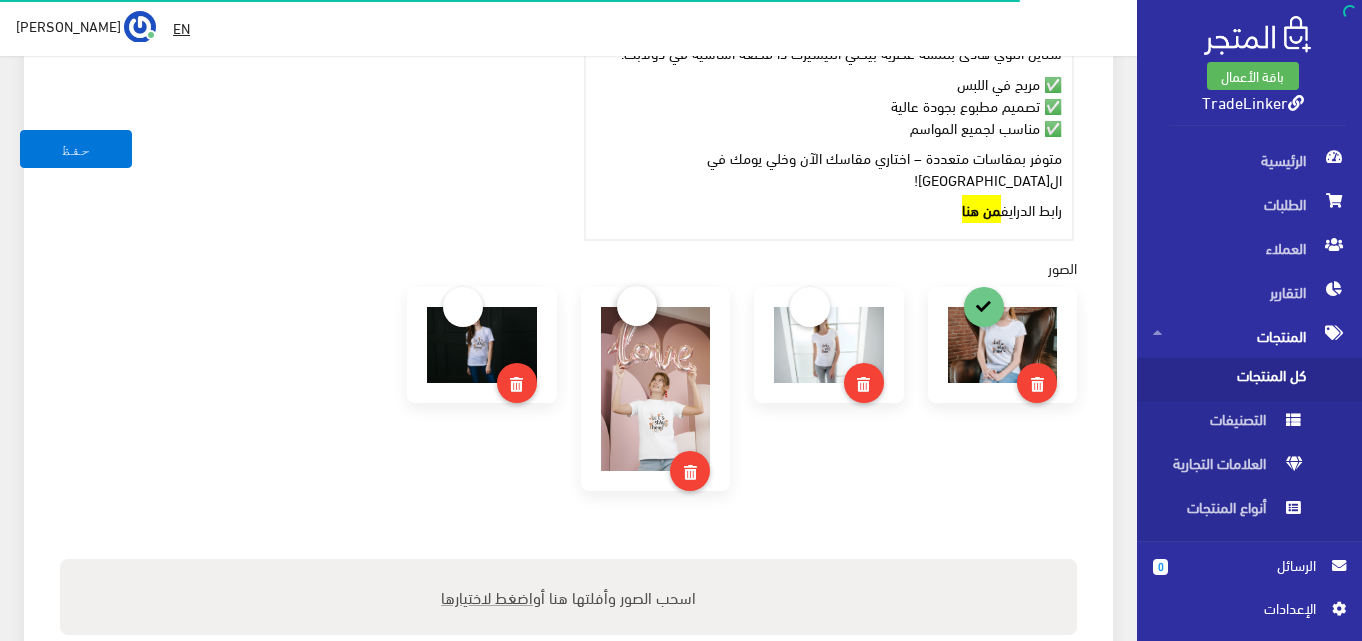 click at bounding box center [637, 306] 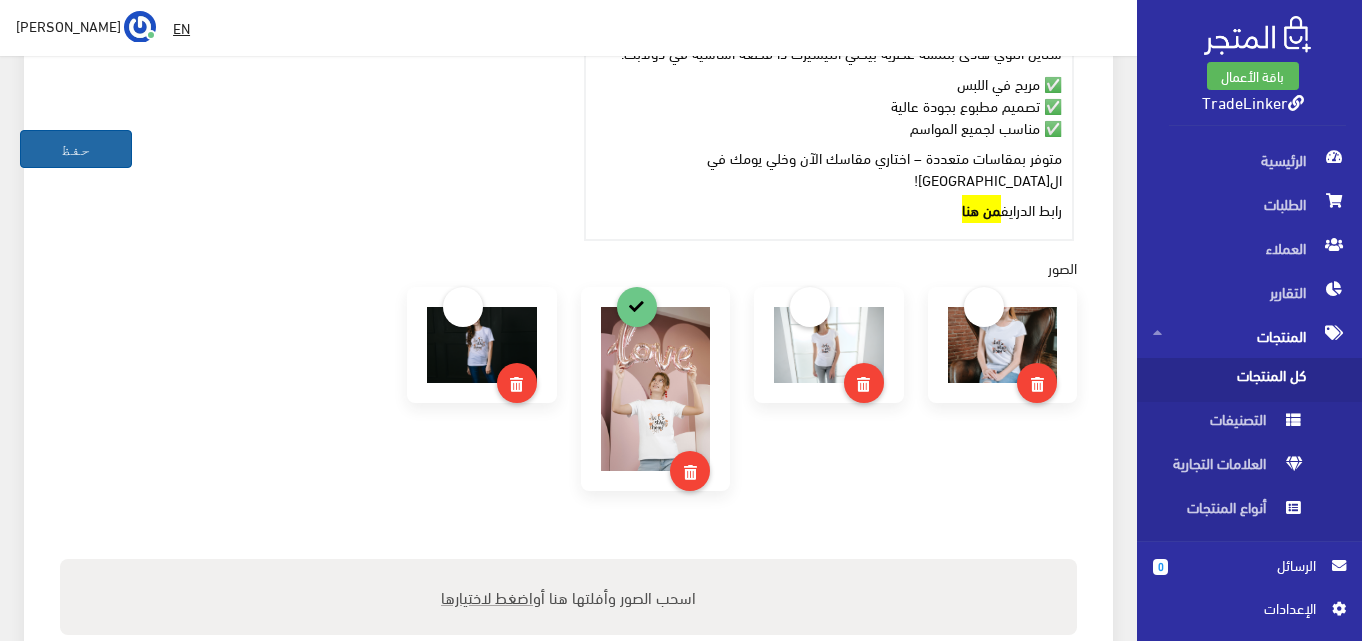 click on "حفظ" at bounding box center [76, 149] 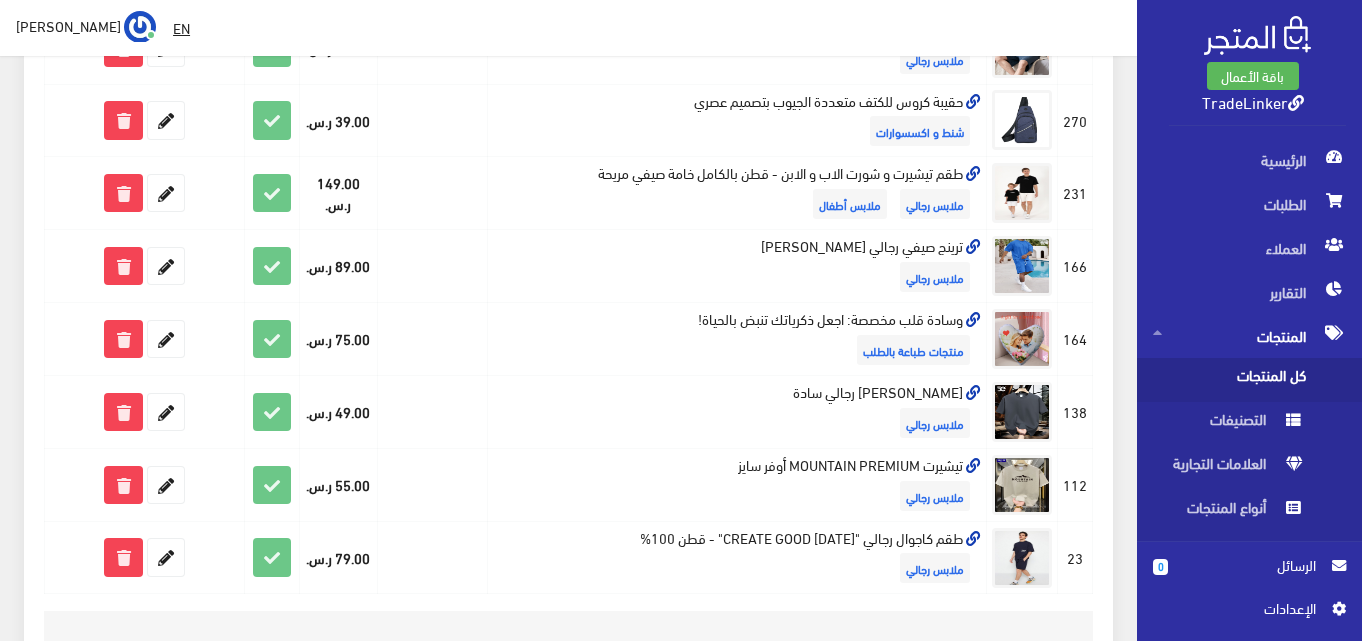scroll, scrollTop: 1400, scrollLeft: 0, axis: vertical 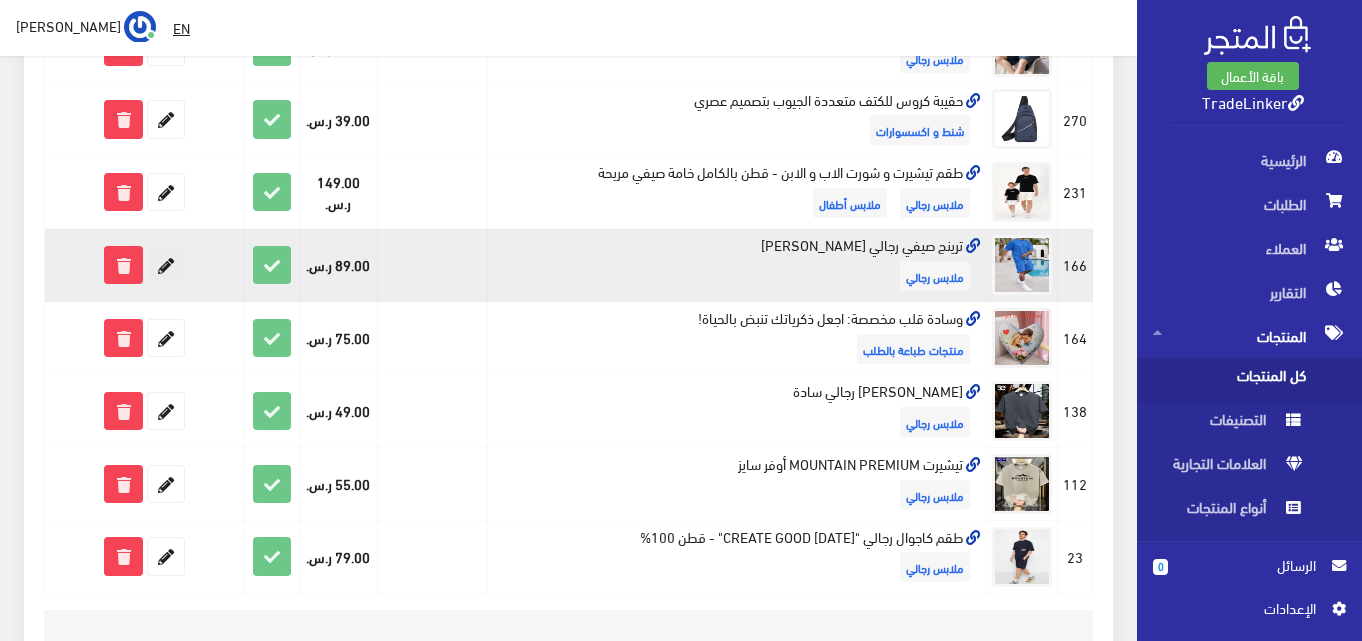 click at bounding box center [166, 265] 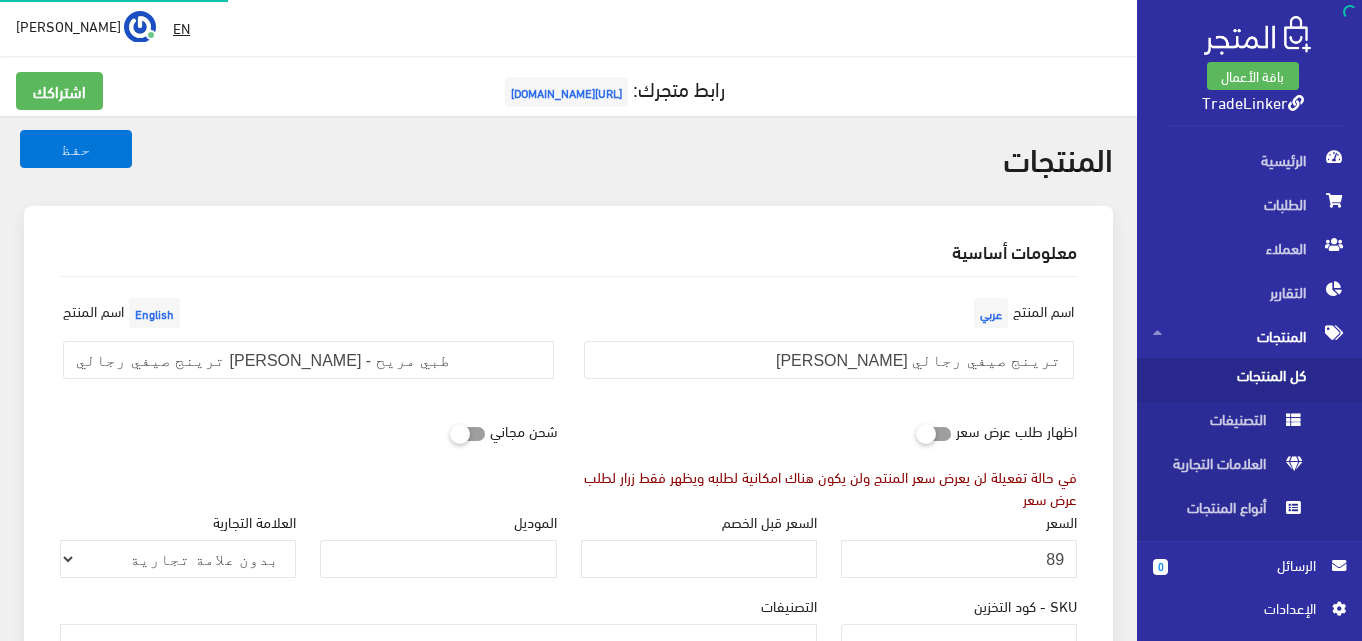 select on "2" 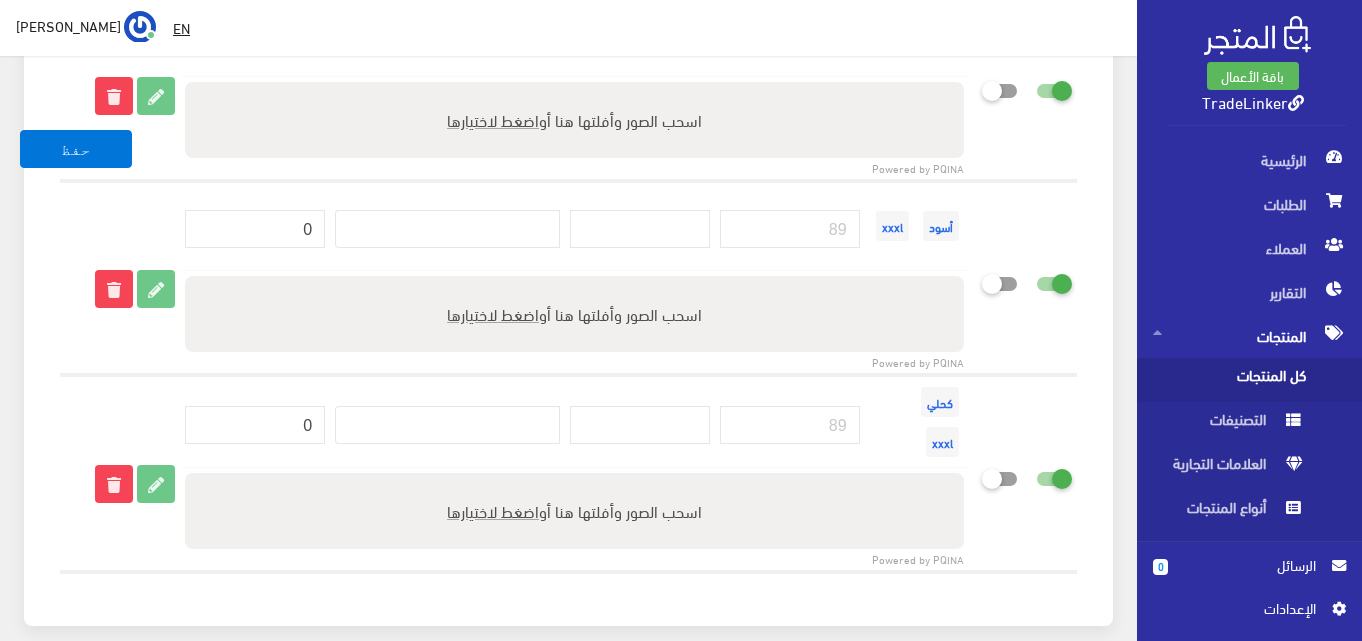 scroll, scrollTop: 4647, scrollLeft: 0, axis: vertical 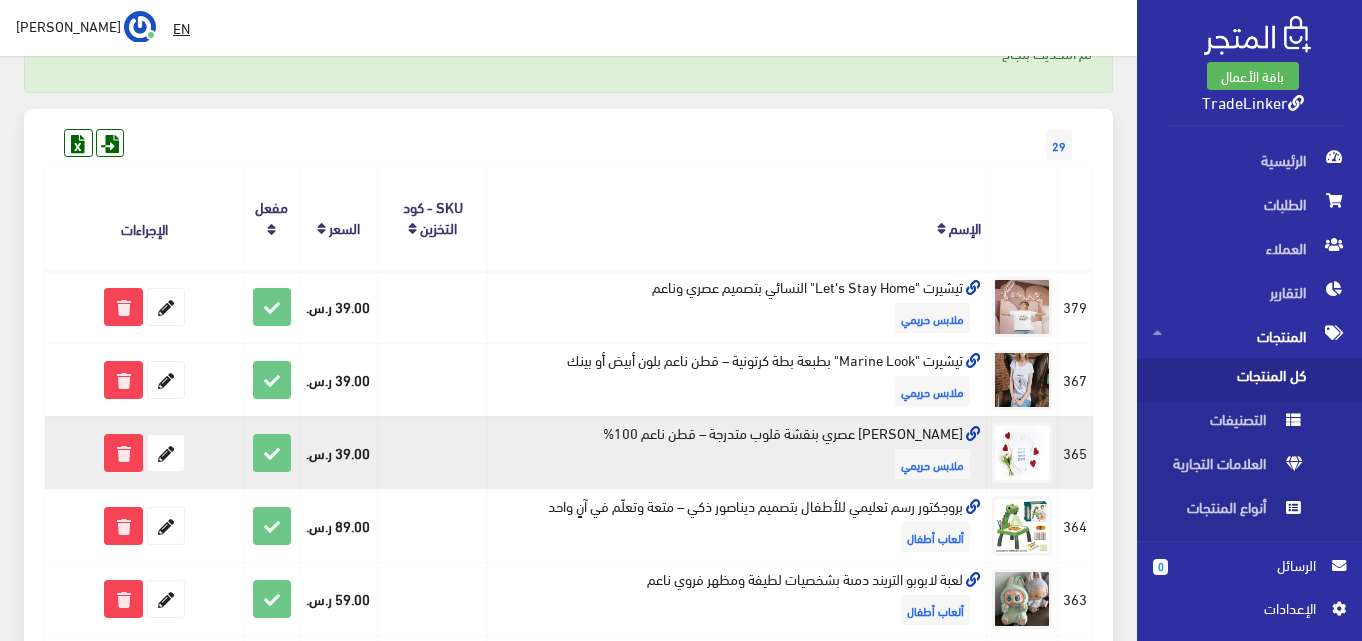click at bounding box center [973, 434] 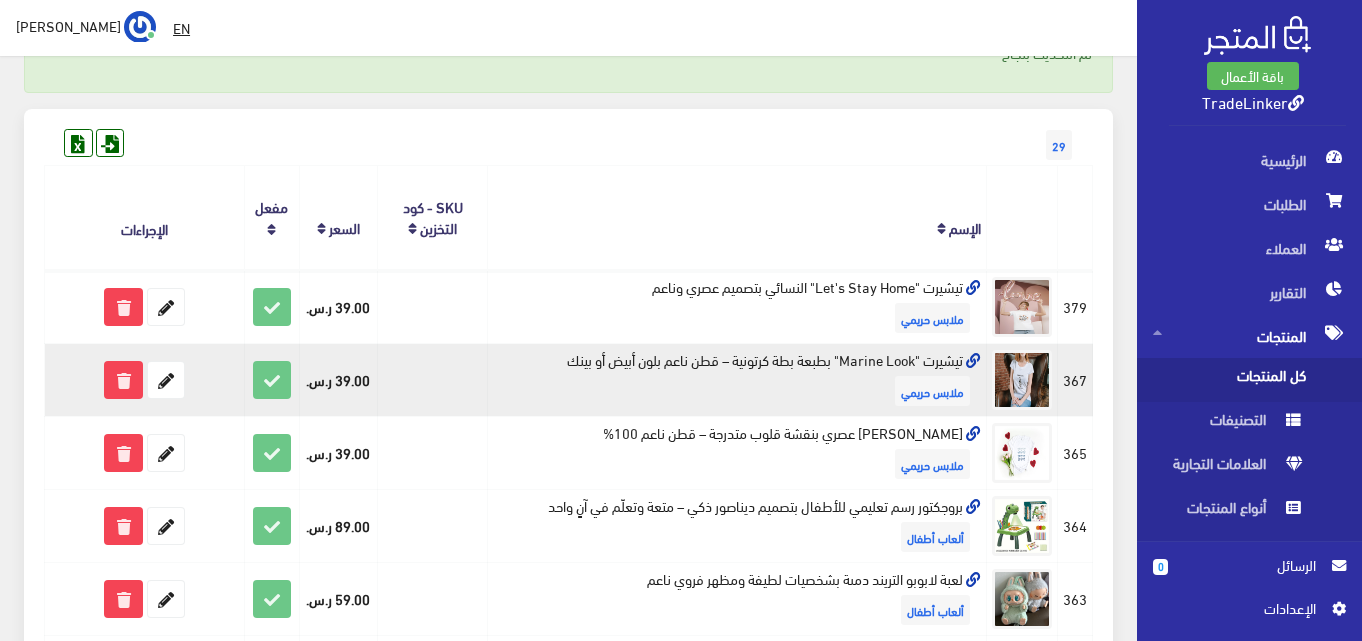 click at bounding box center [973, 361] 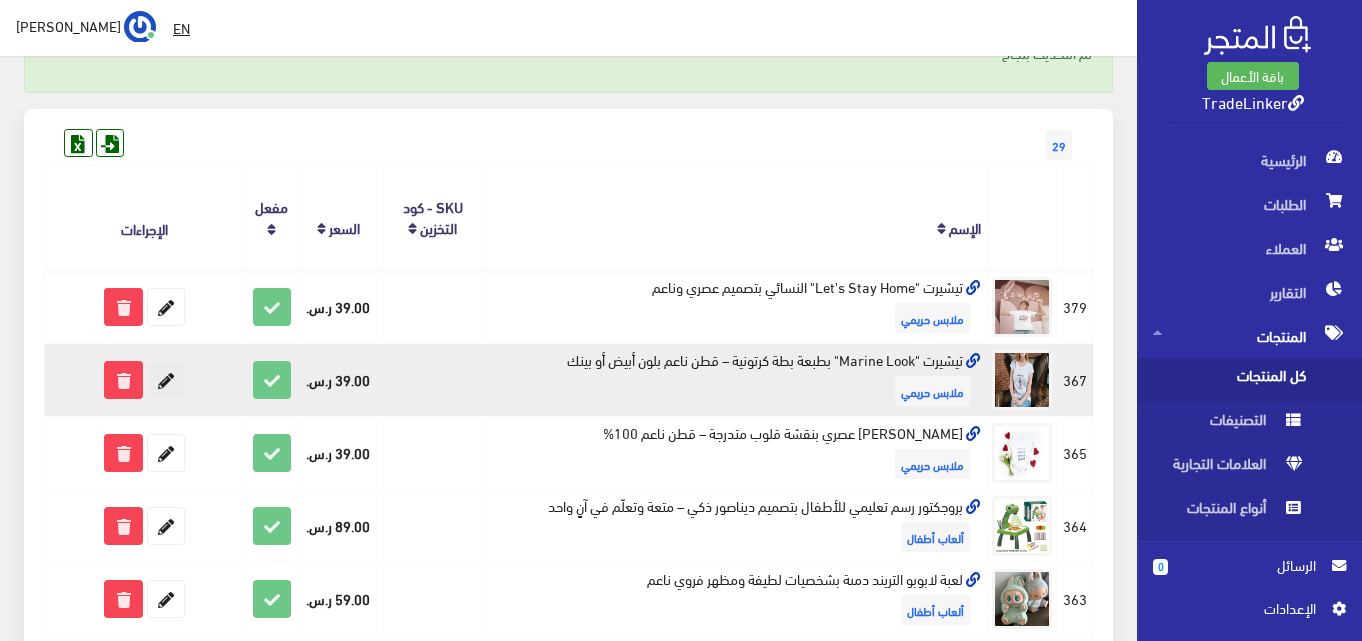 click at bounding box center (166, 380) 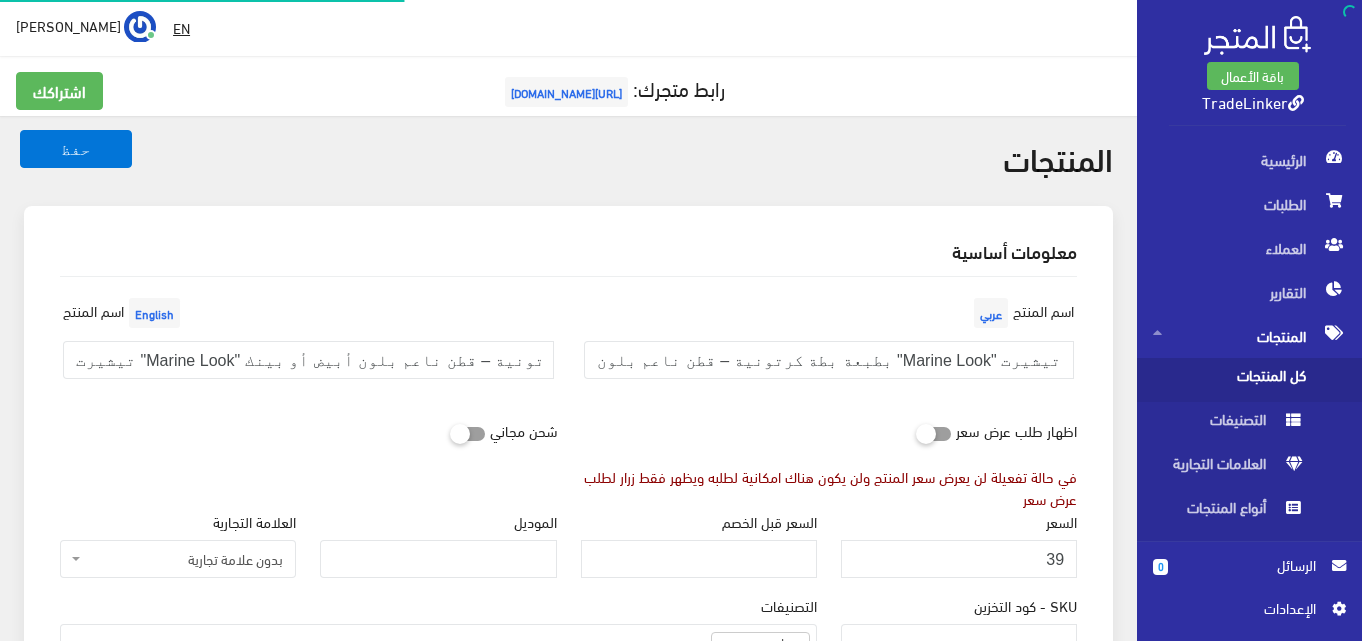 select on "5" 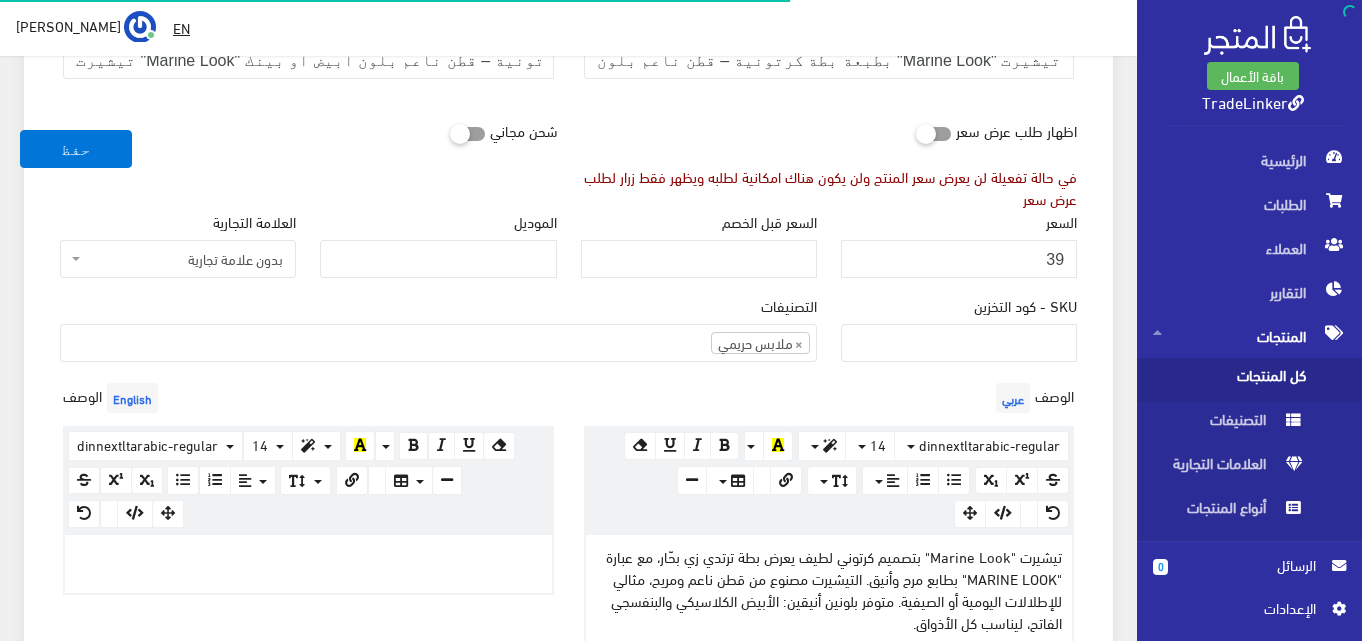 scroll, scrollTop: 300, scrollLeft: 0, axis: vertical 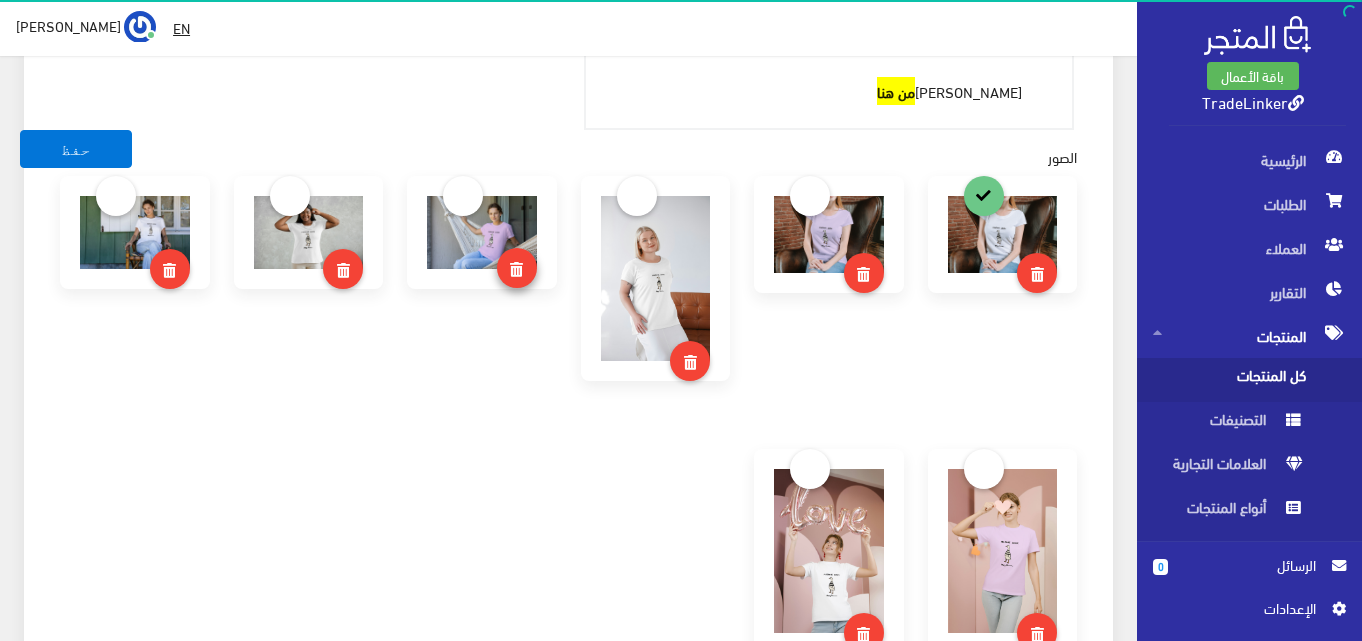 click at bounding box center (517, 268) 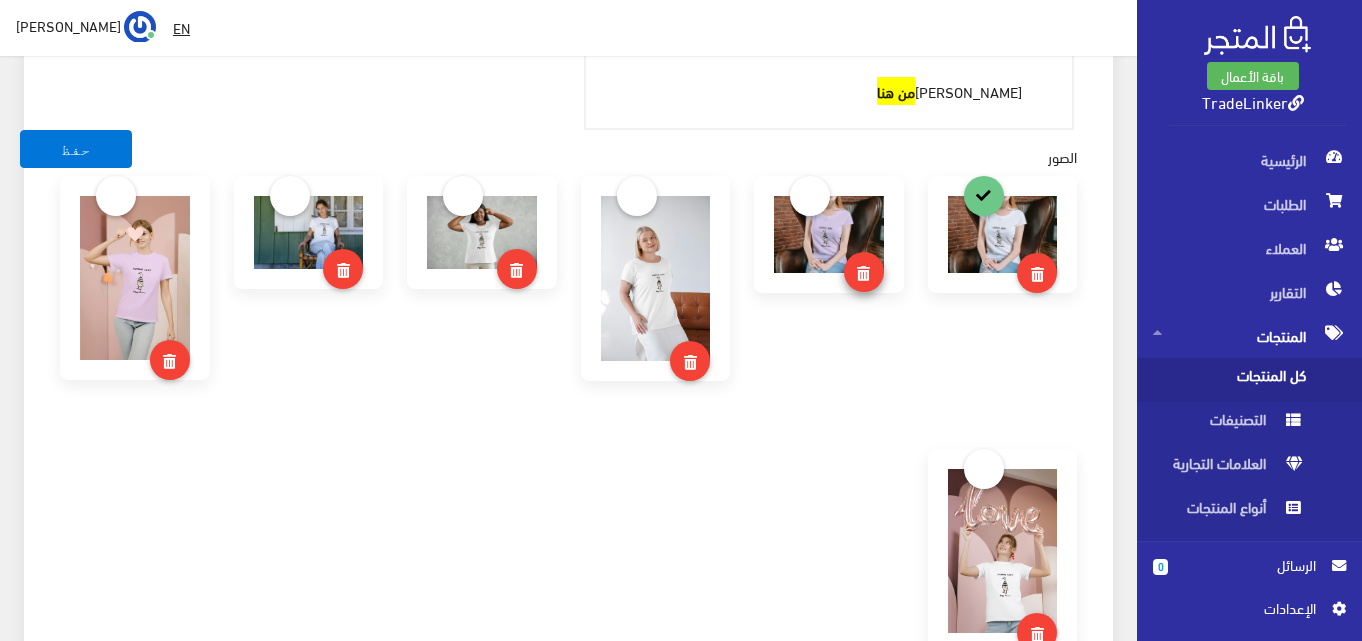click at bounding box center [863, 274] 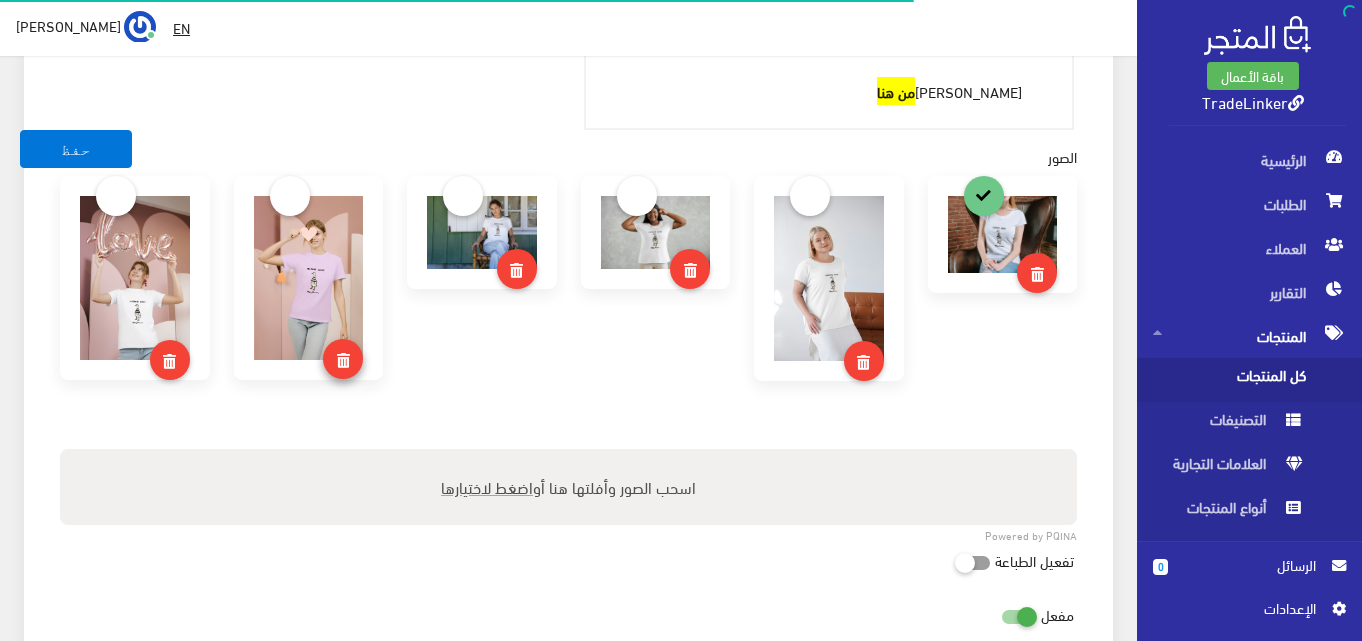 click at bounding box center [343, 359] 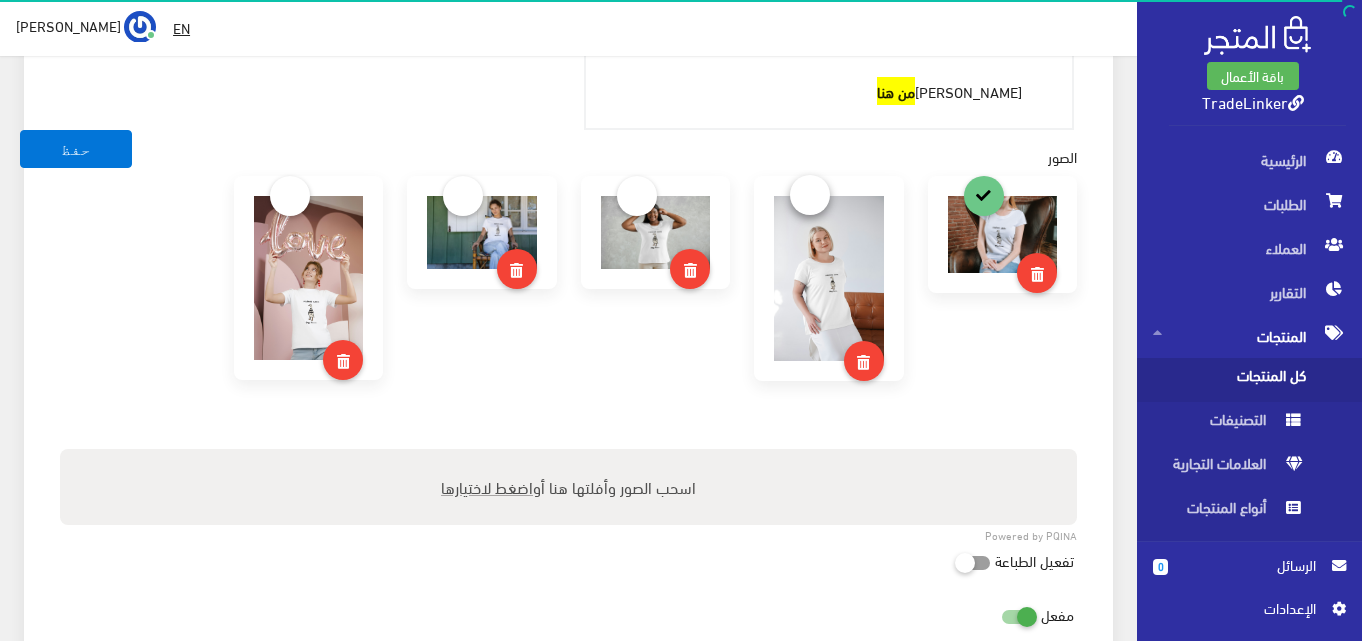 click at bounding box center [810, 195] 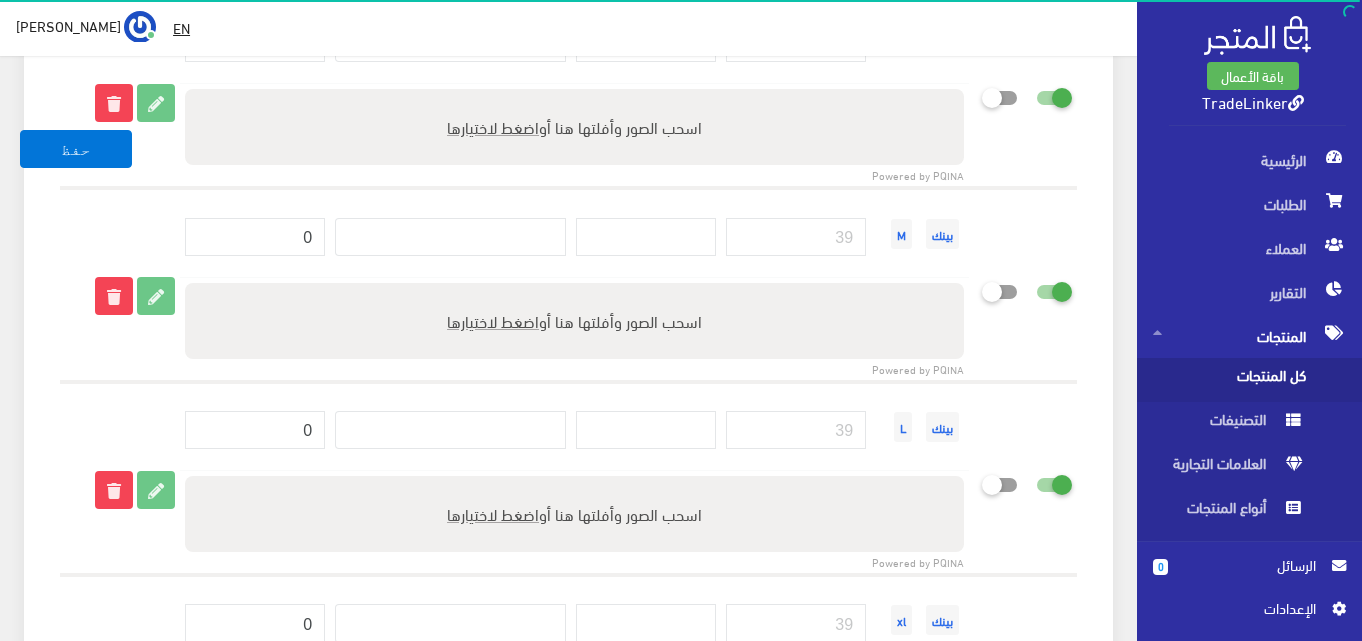scroll, scrollTop: 2900, scrollLeft: 0, axis: vertical 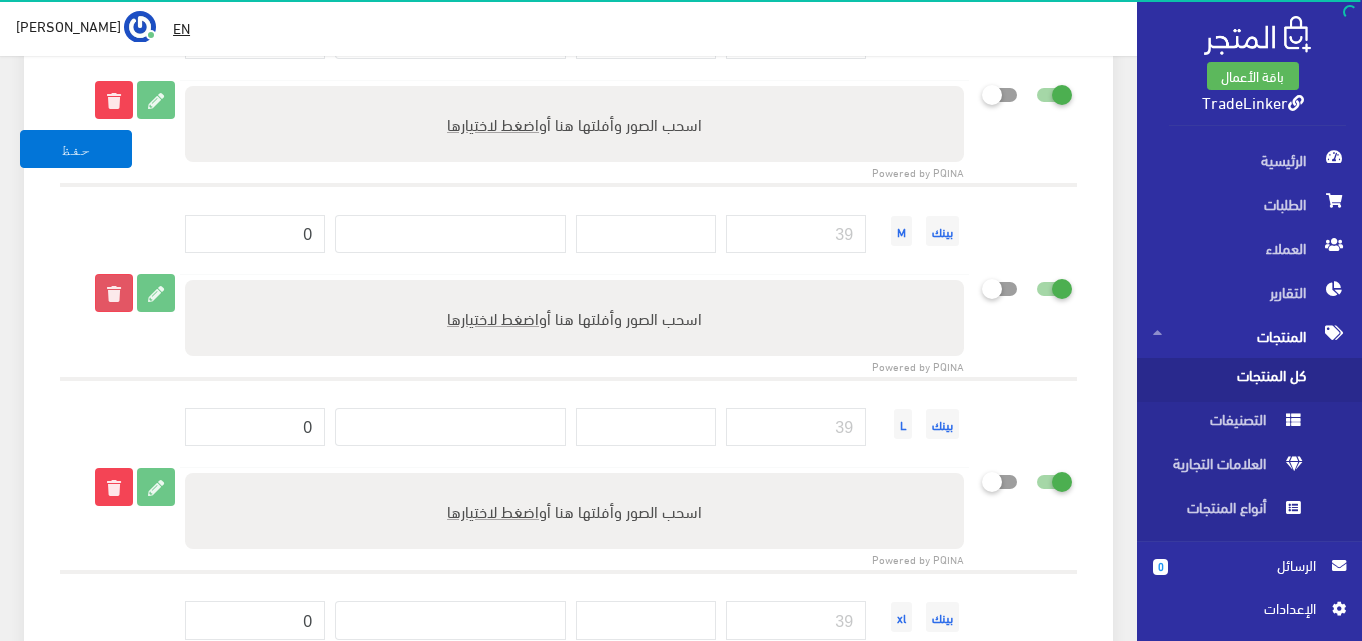 click at bounding box center (114, 293) 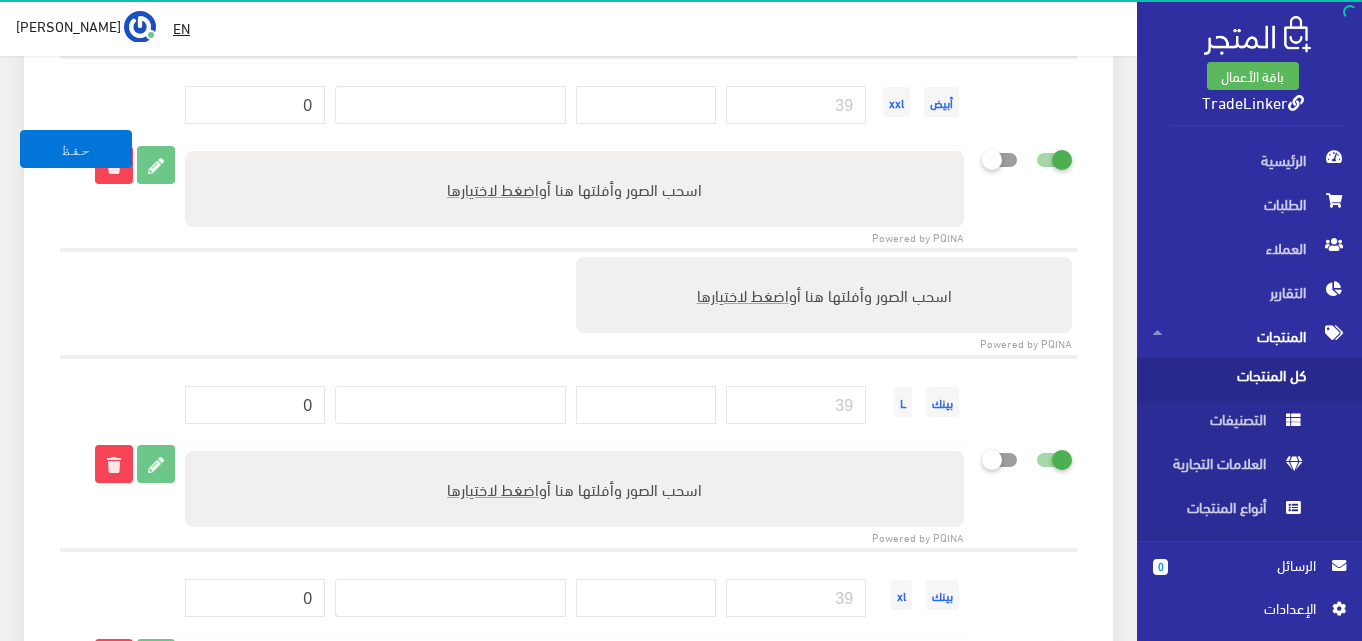 scroll, scrollTop: 2800, scrollLeft: 0, axis: vertical 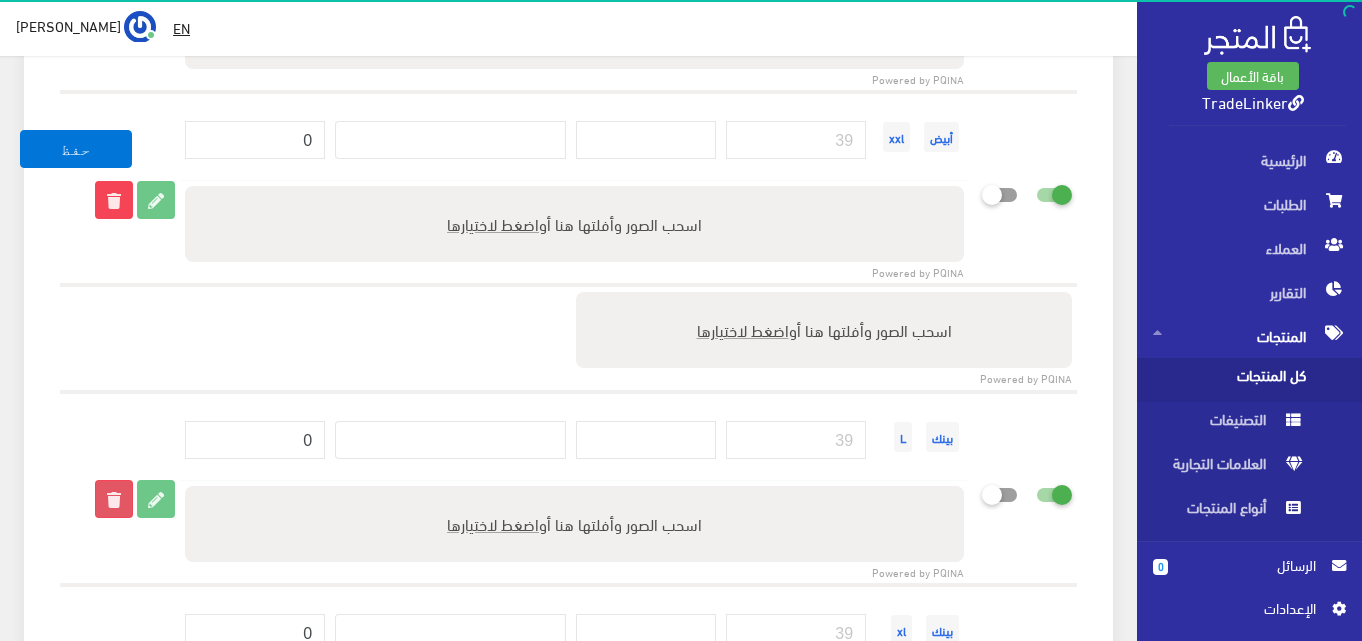 click at bounding box center [114, 499] 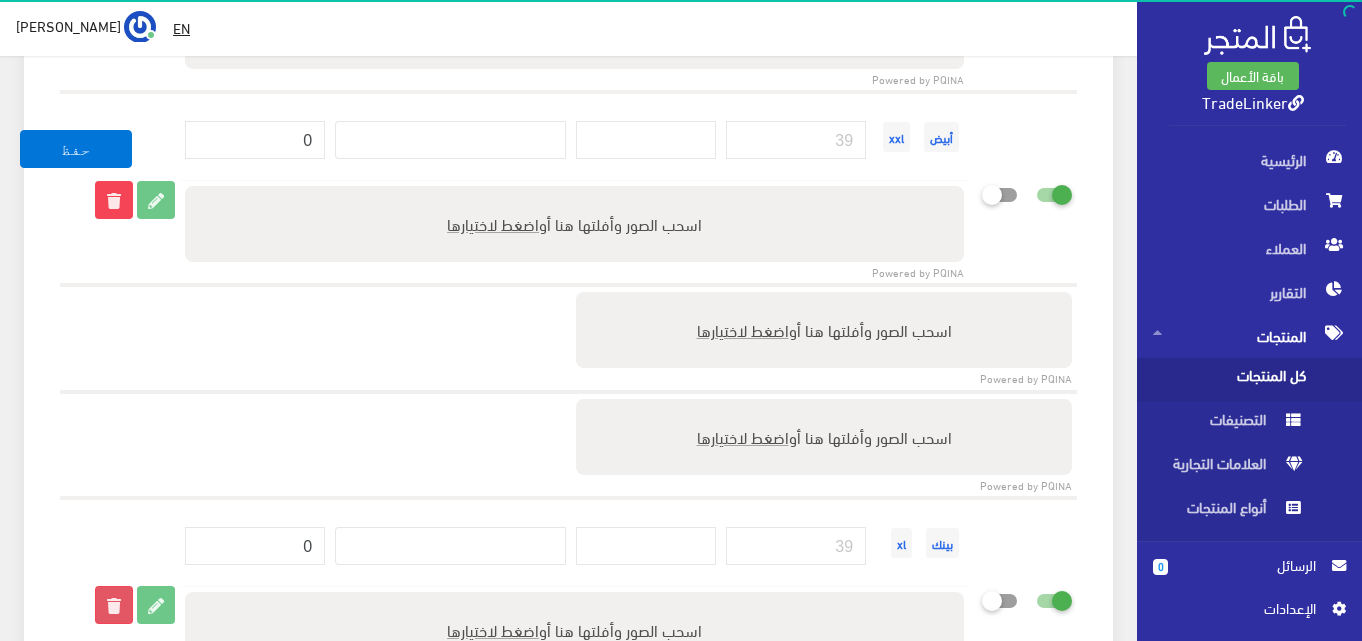 click at bounding box center [114, 605] 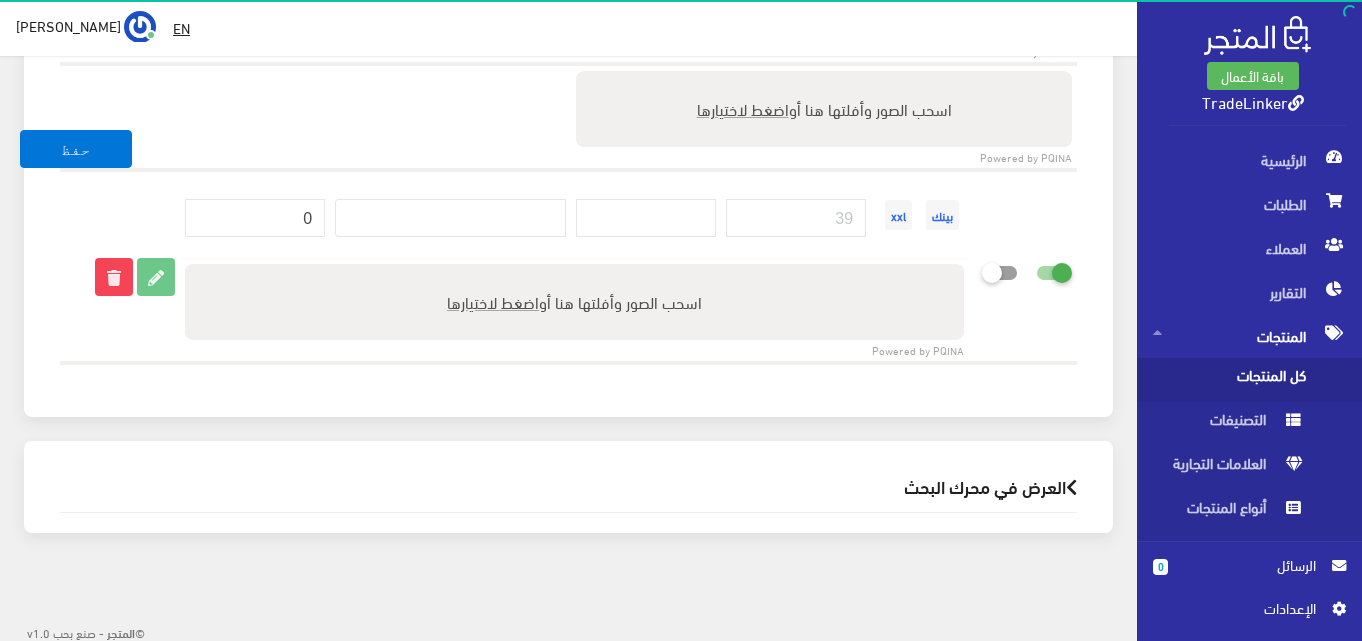 scroll, scrollTop: 3236, scrollLeft: 0, axis: vertical 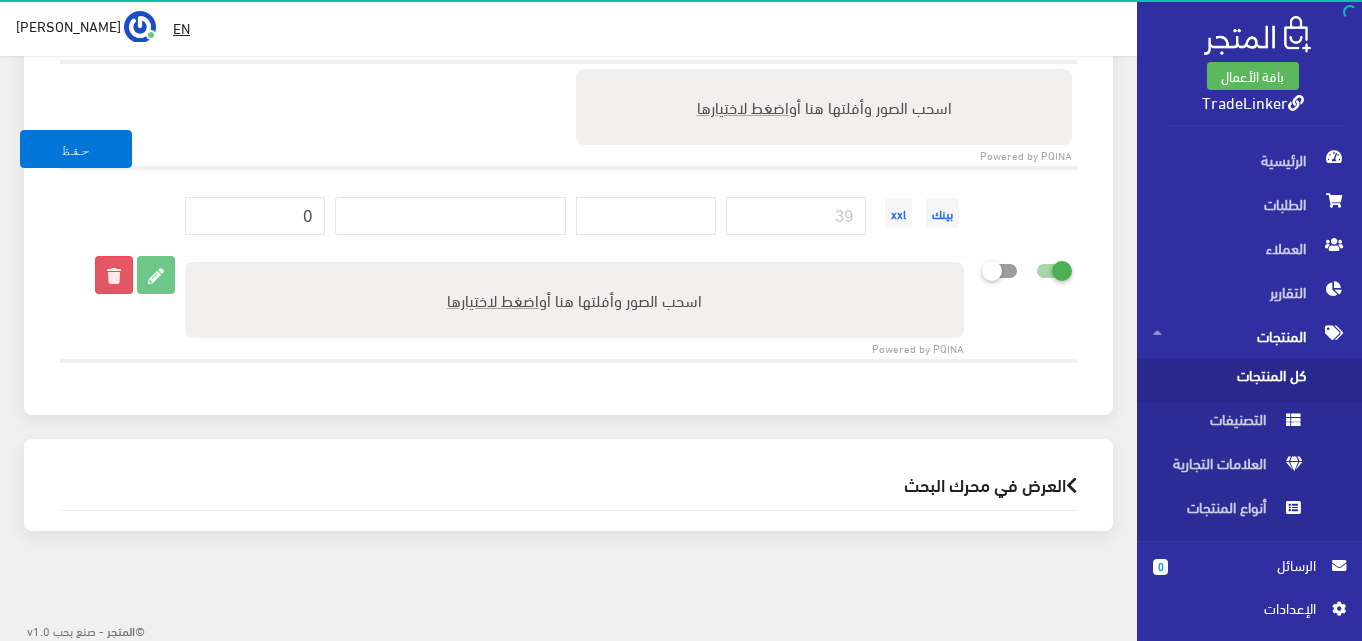 click at bounding box center [114, 275] 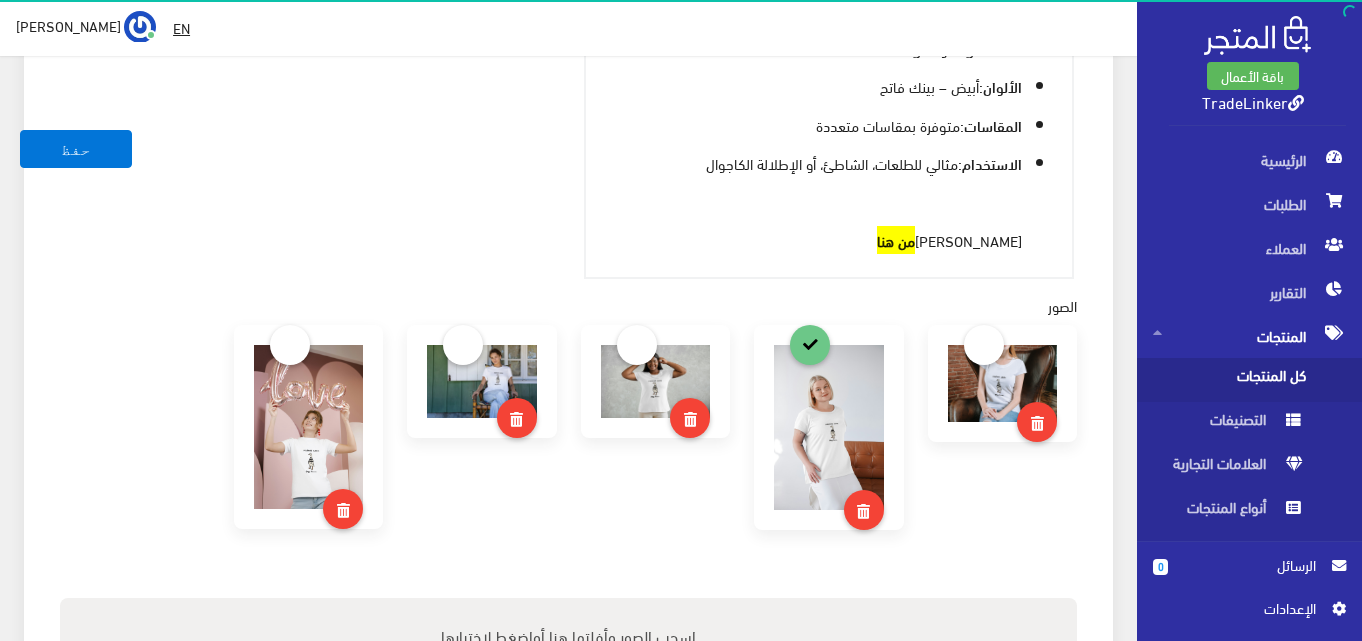 scroll, scrollTop: 949, scrollLeft: 0, axis: vertical 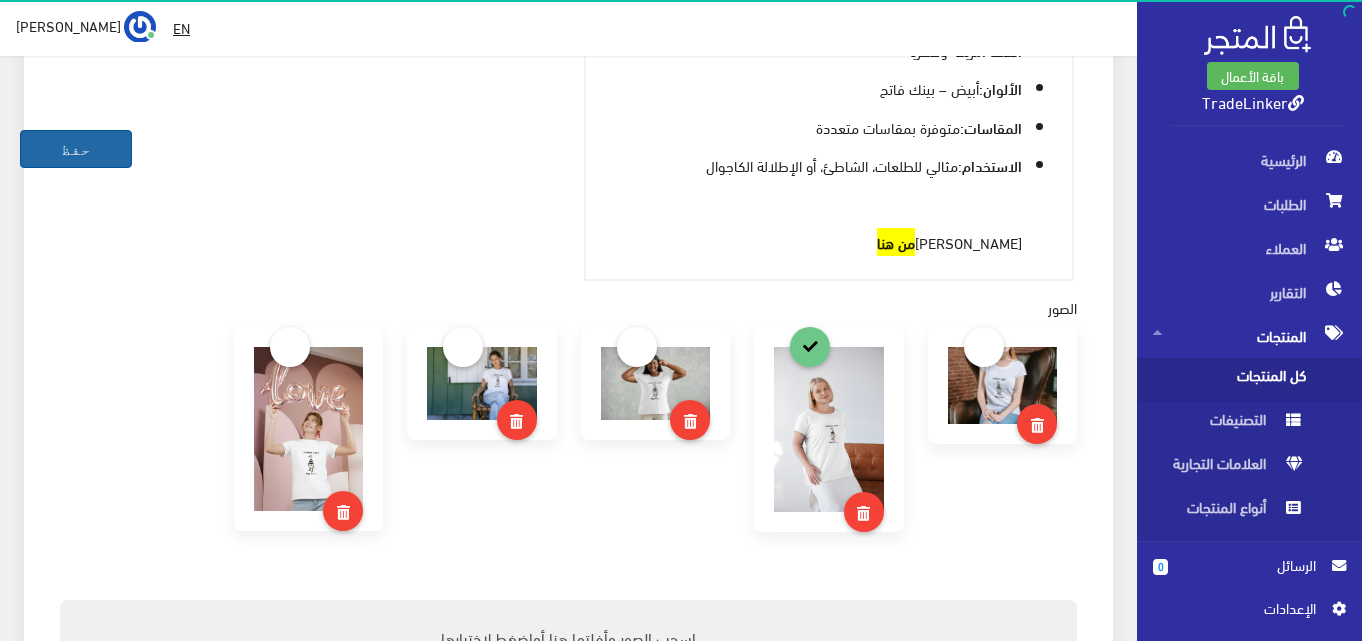 click on "حفظ" at bounding box center (76, 149) 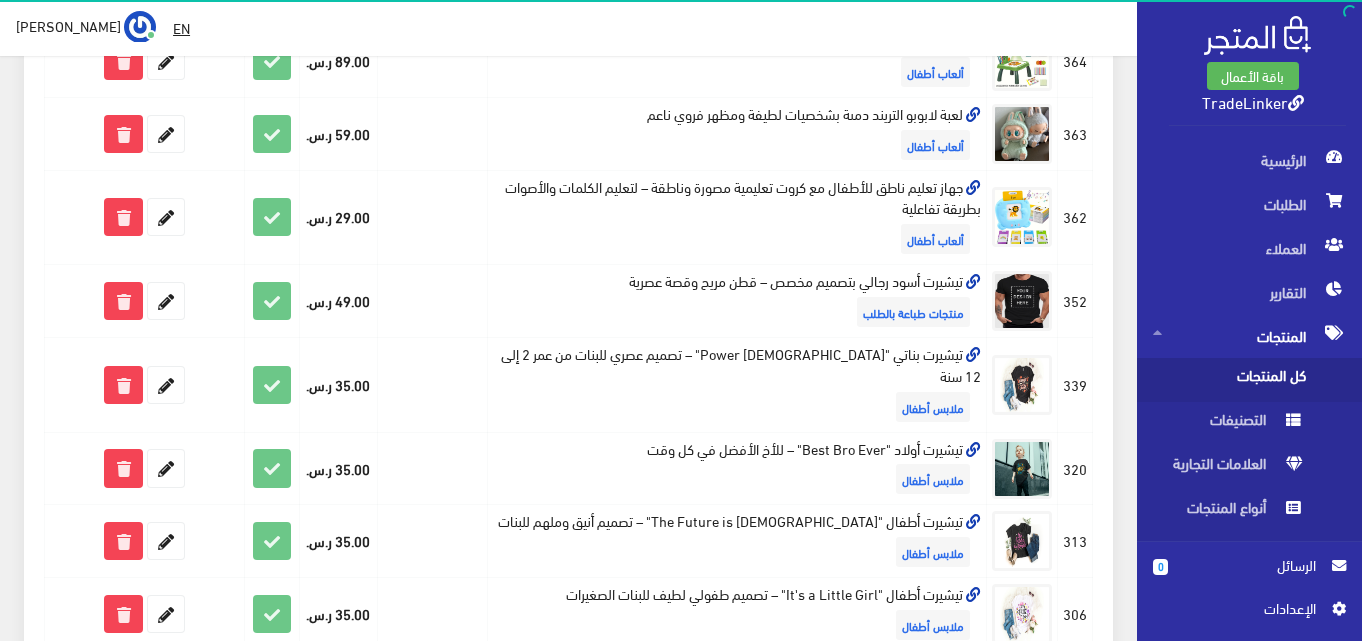scroll, scrollTop: 700, scrollLeft: 0, axis: vertical 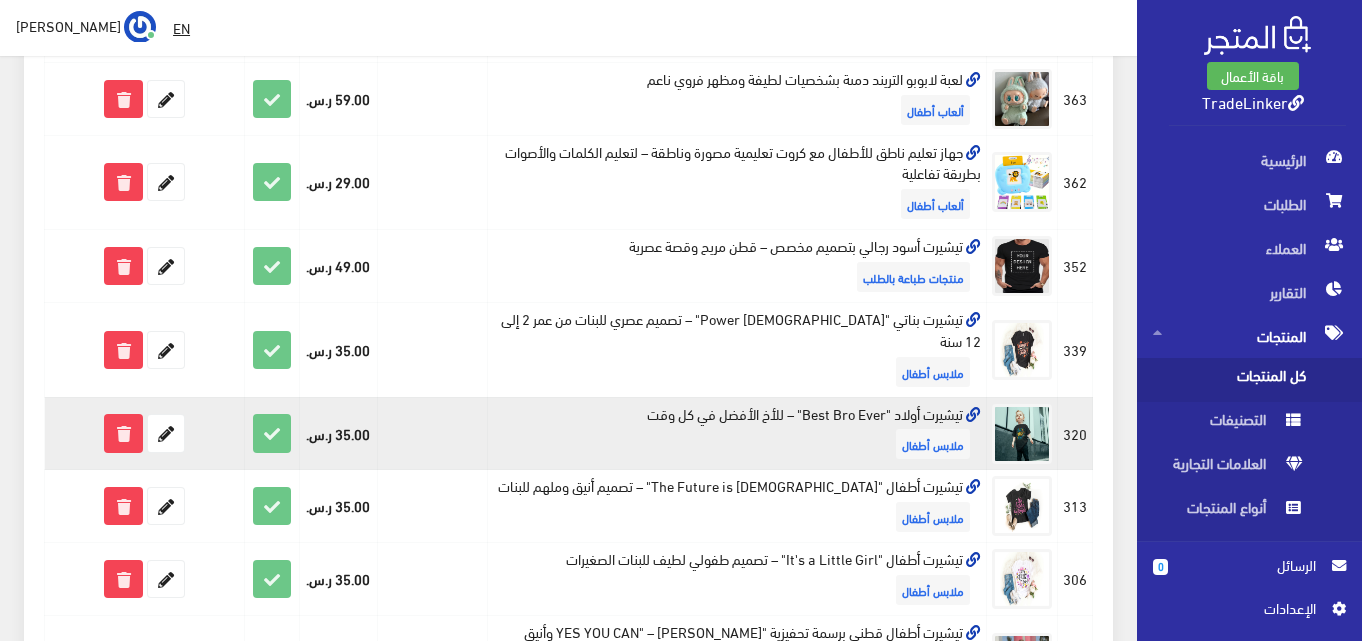 click at bounding box center (973, 415) 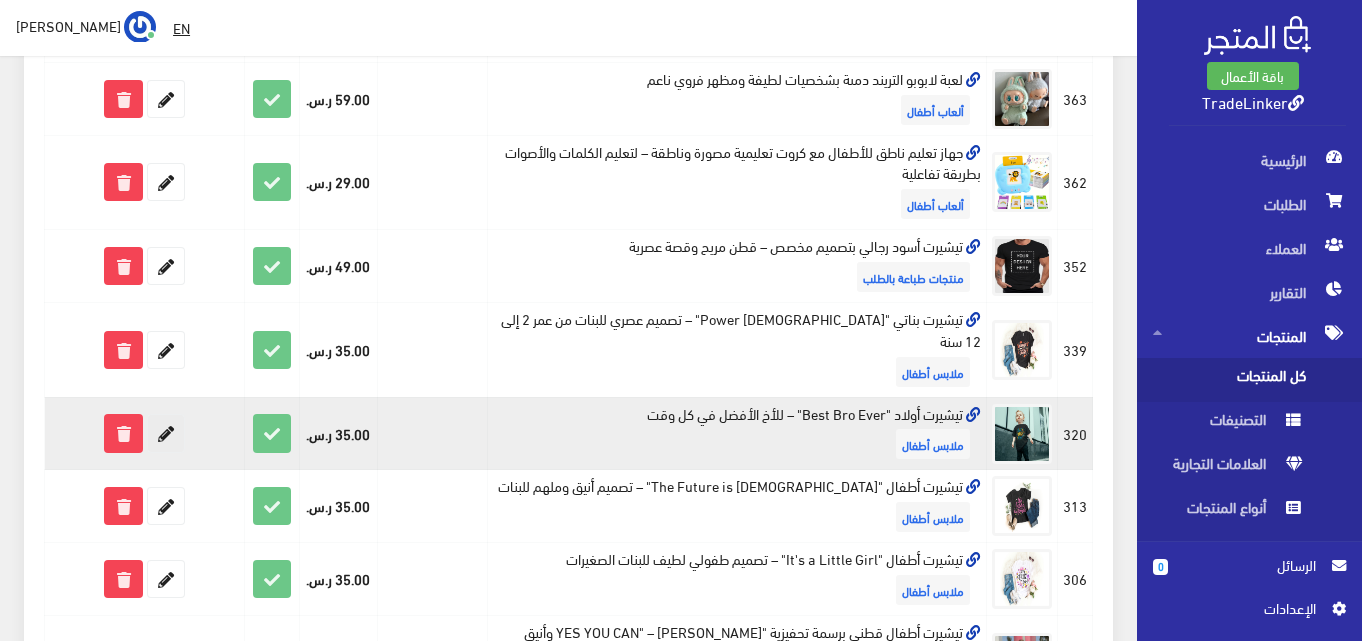 click at bounding box center (166, 433) 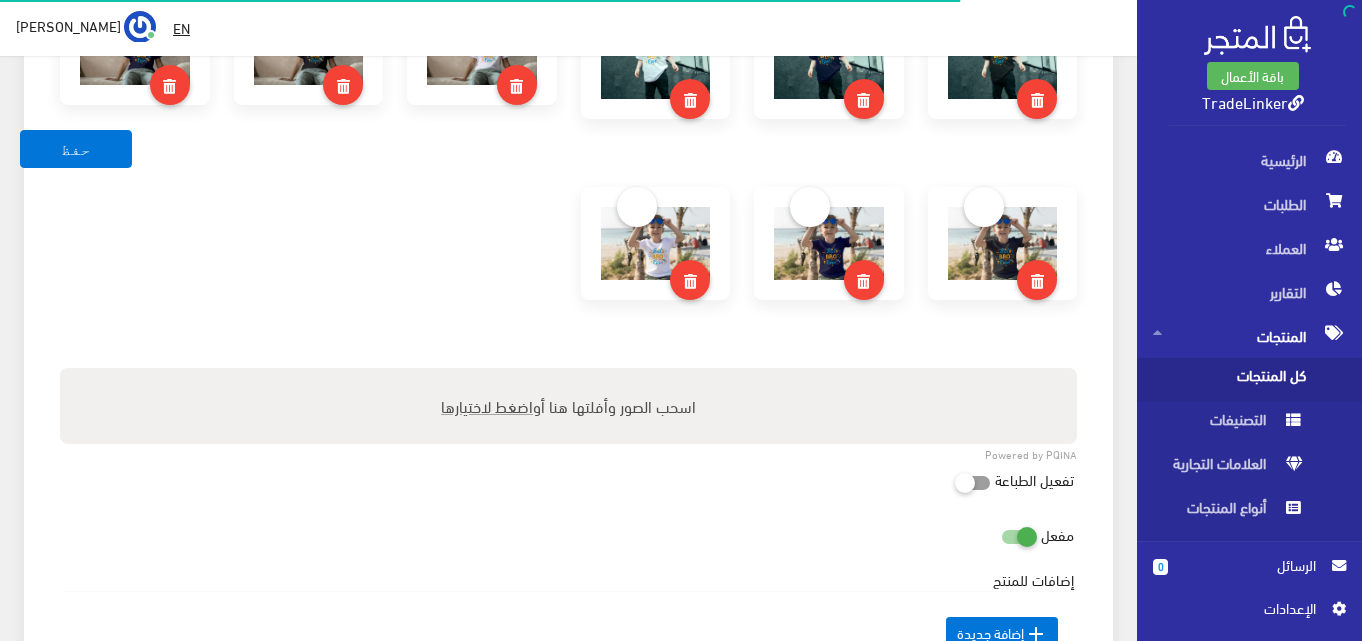 scroll, scrollTop: 1024, scrollLeft: 0, axis: vertical 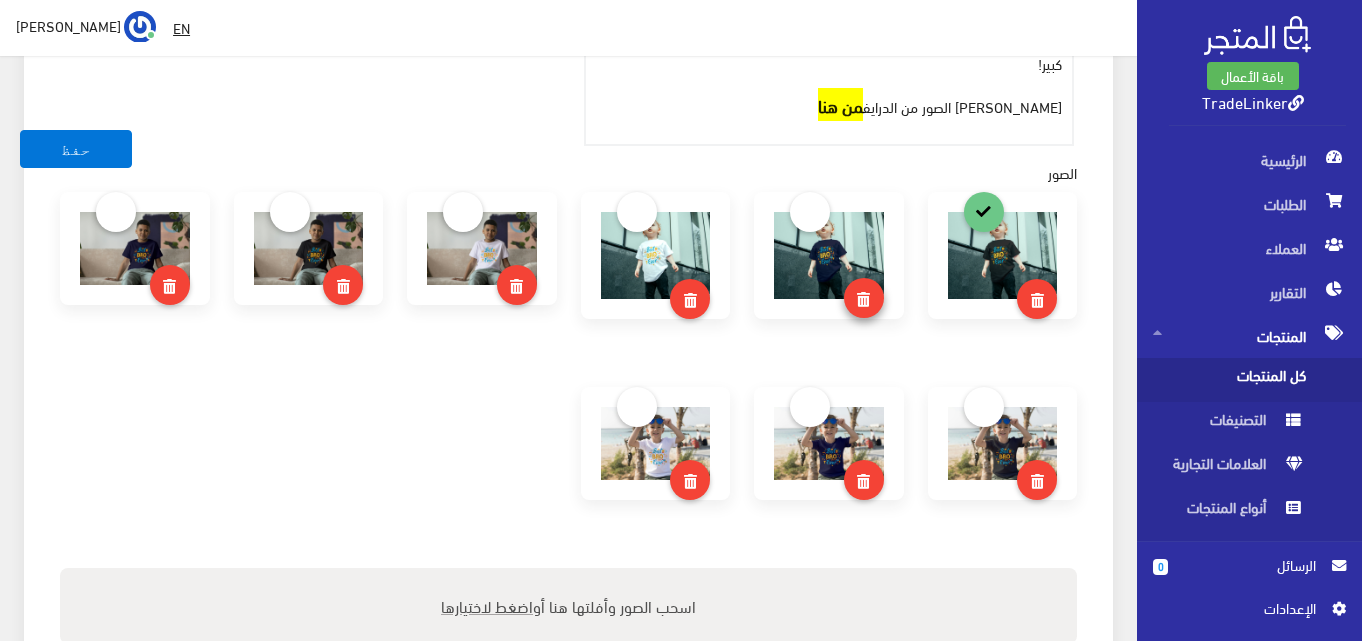 click at bounding box center (863, 300) 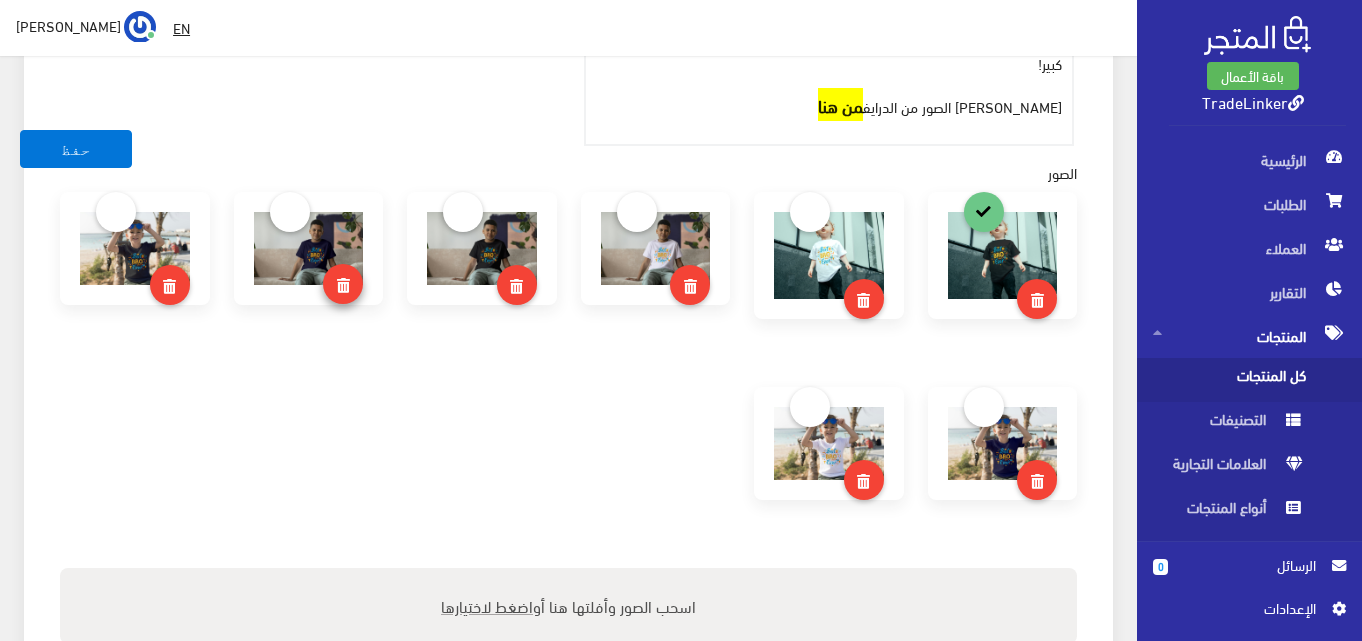 click at bounding box center [343, 284] 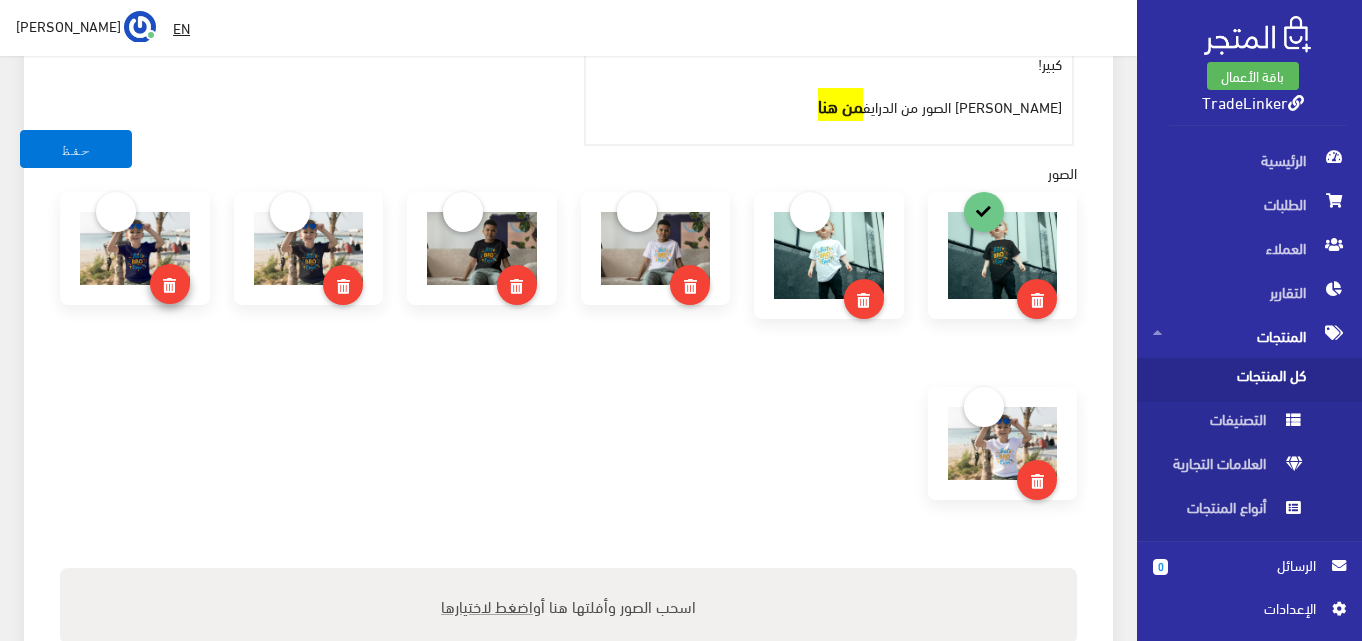 click at bounding box center [169, 284] 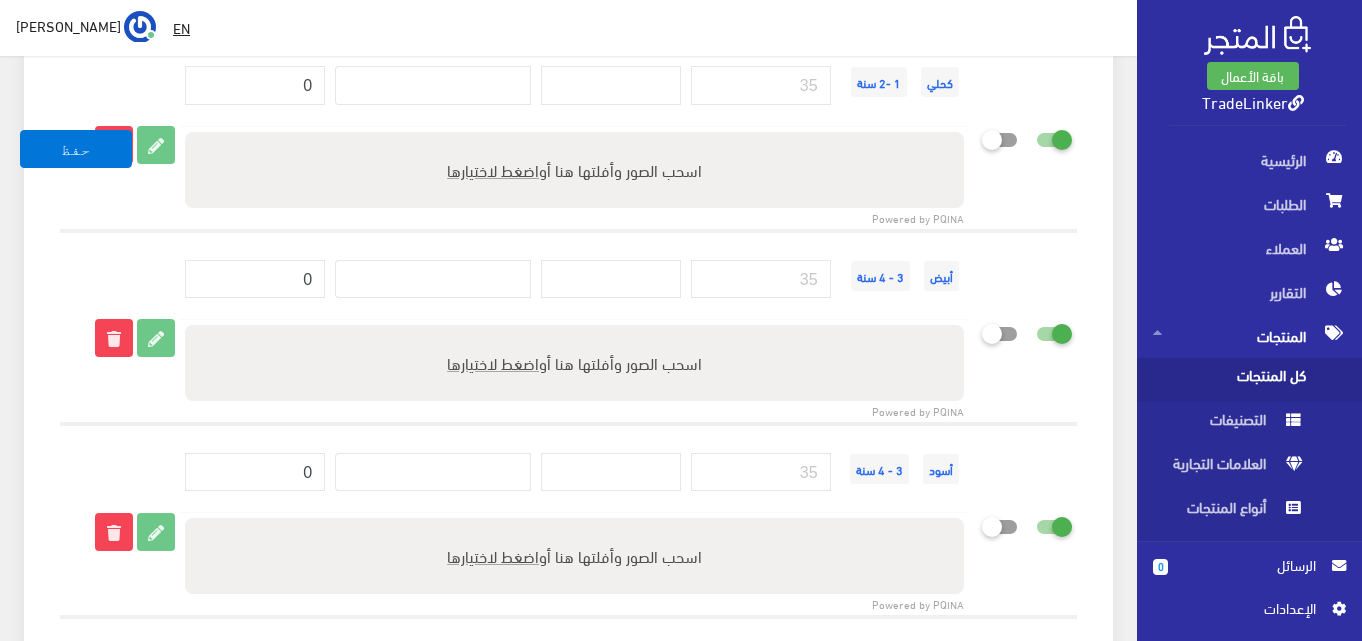 scroll, scrollTop: 2424, scrollLeft: 0, axis: vertical 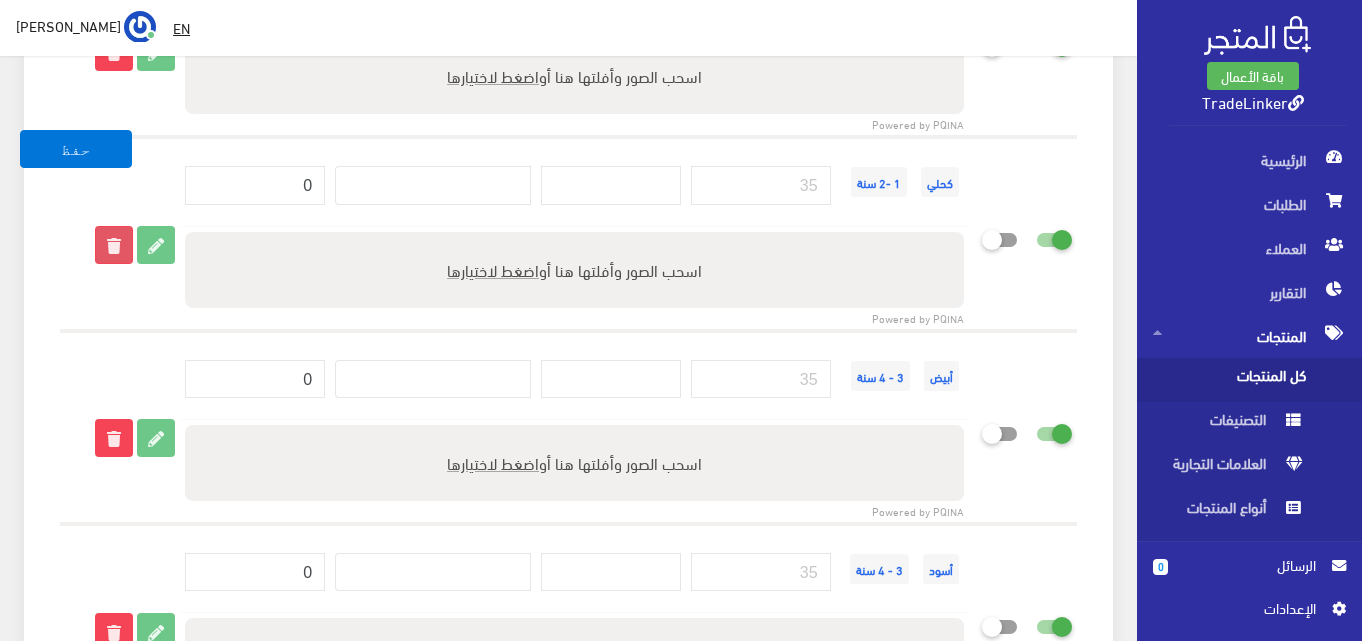 click at bounding box center (114, 245) 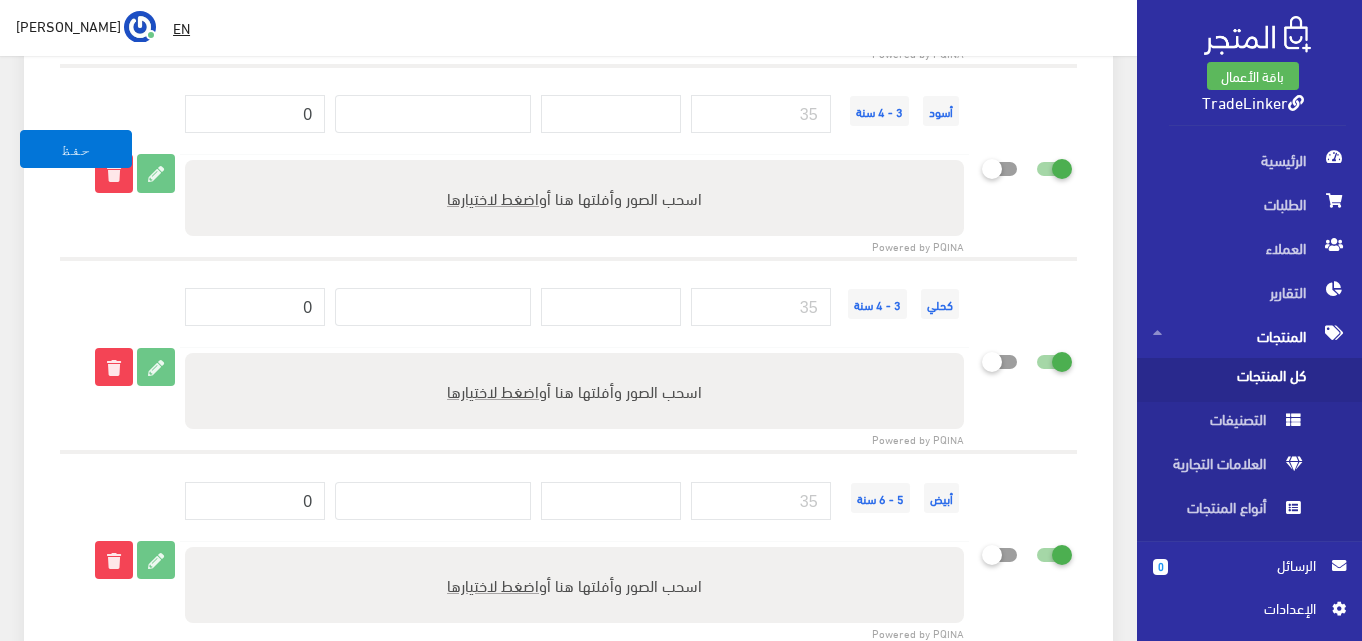 scroll, scrollTop: 2824, scrollLeft: 0, axis: vertical 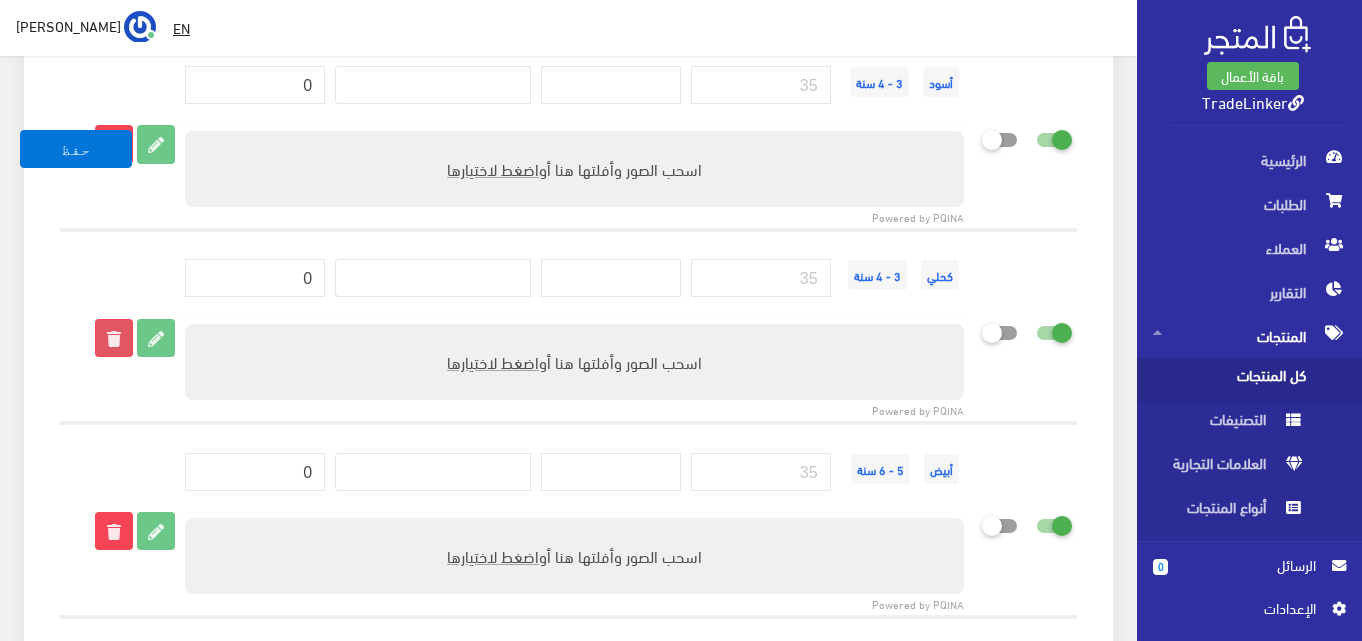 click at bounding box center [114, 338] 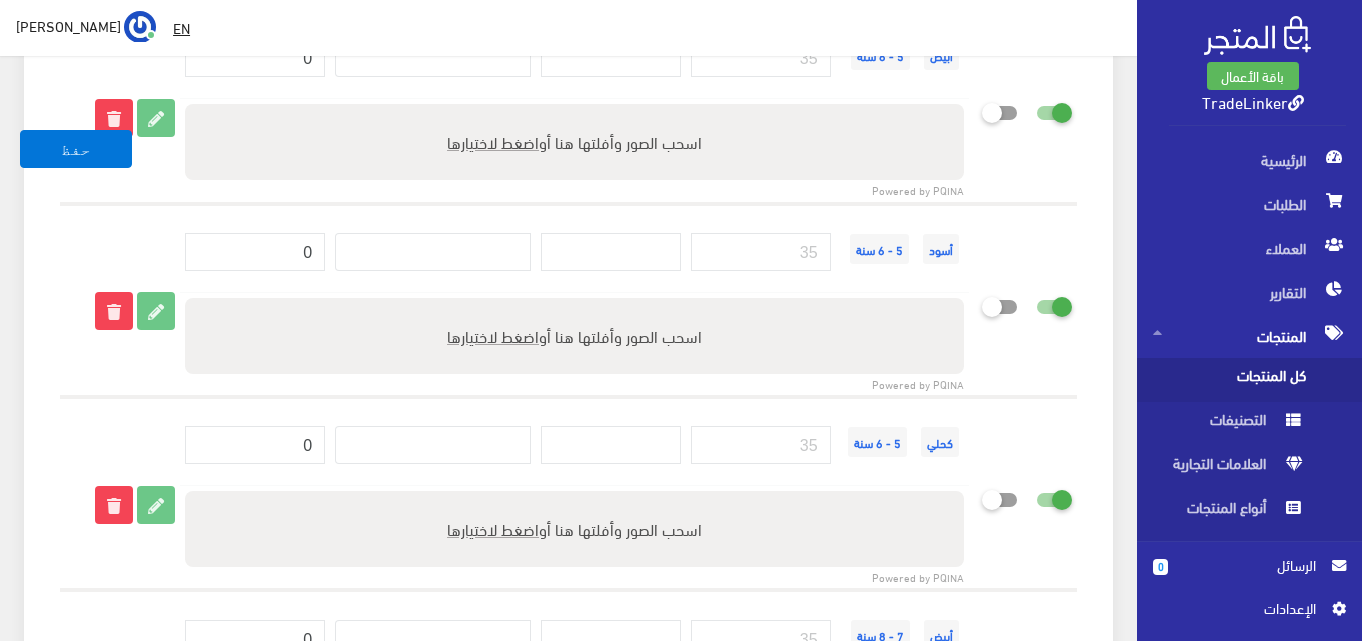 scroll, scrollTop: 3324, scrollLeft: 0, axis: vertical 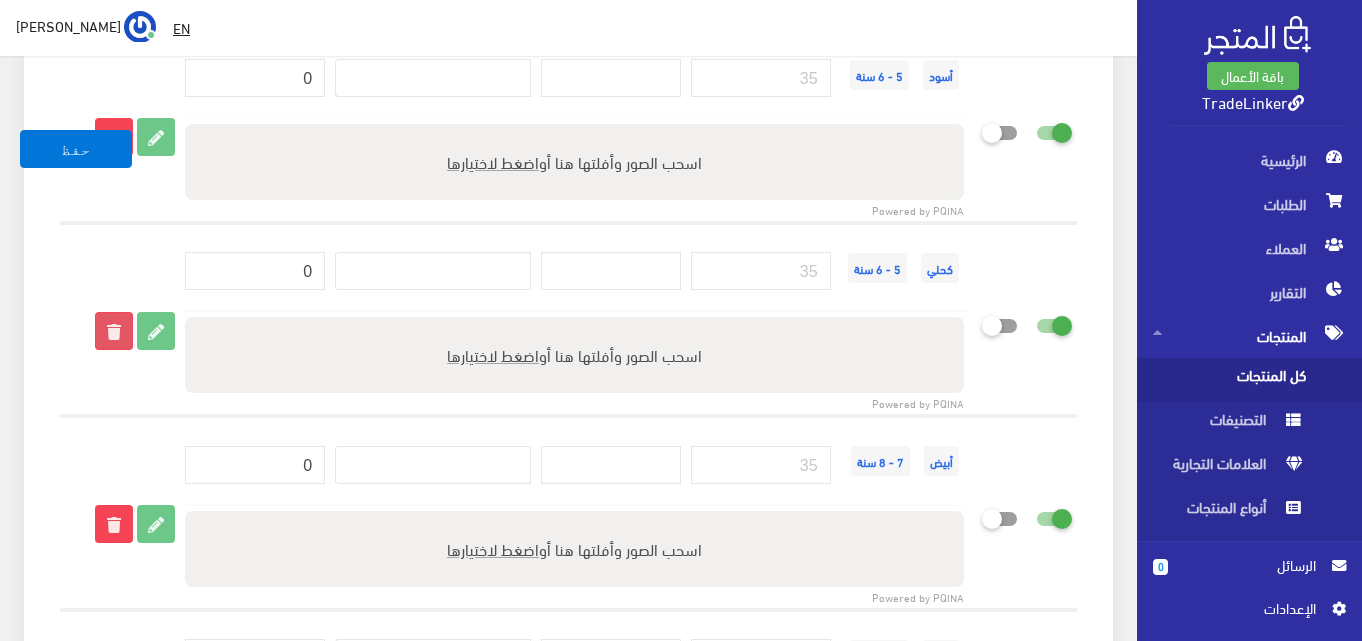 click at bounding box center [114, 331] 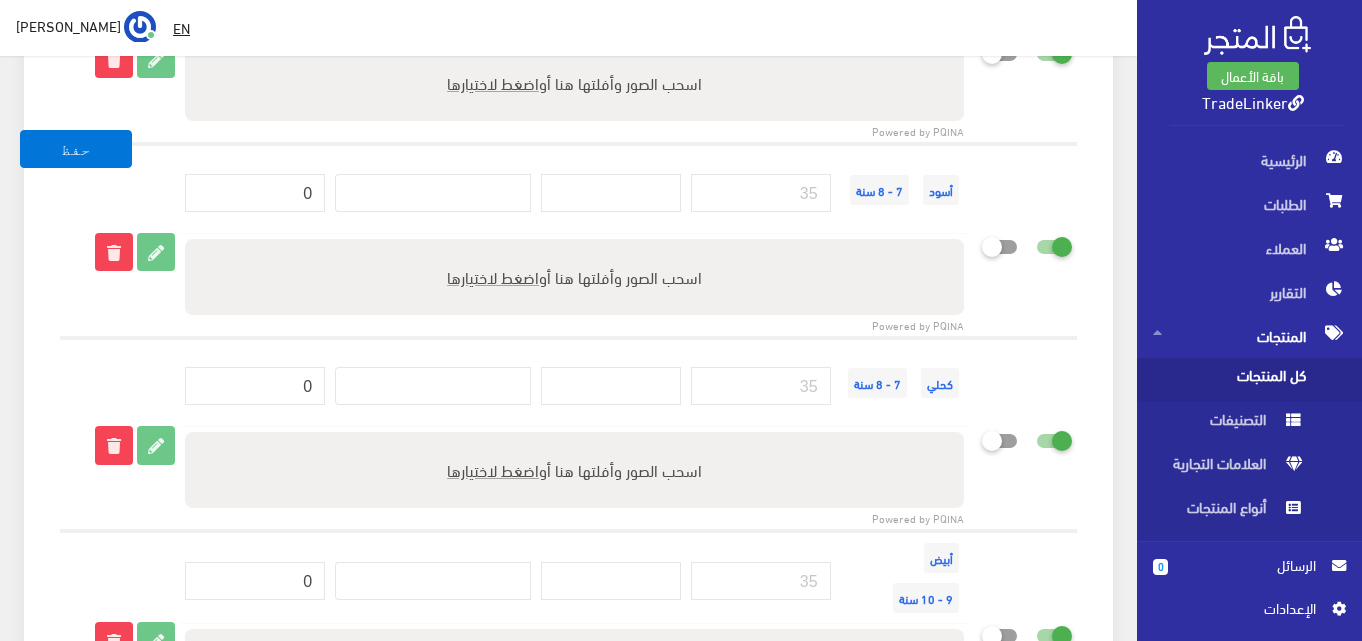 scroll, scrollTop: 3724, scrollLeft: 0, axis: vertical 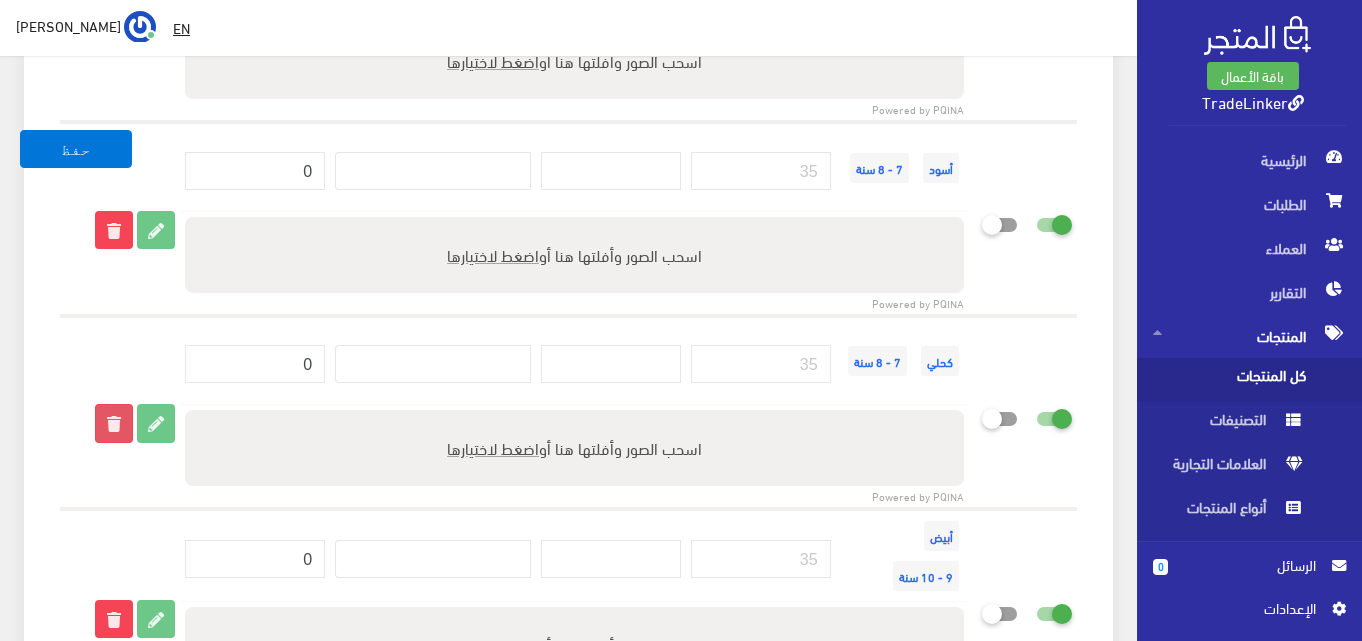 click at bounding box center [114, 423] 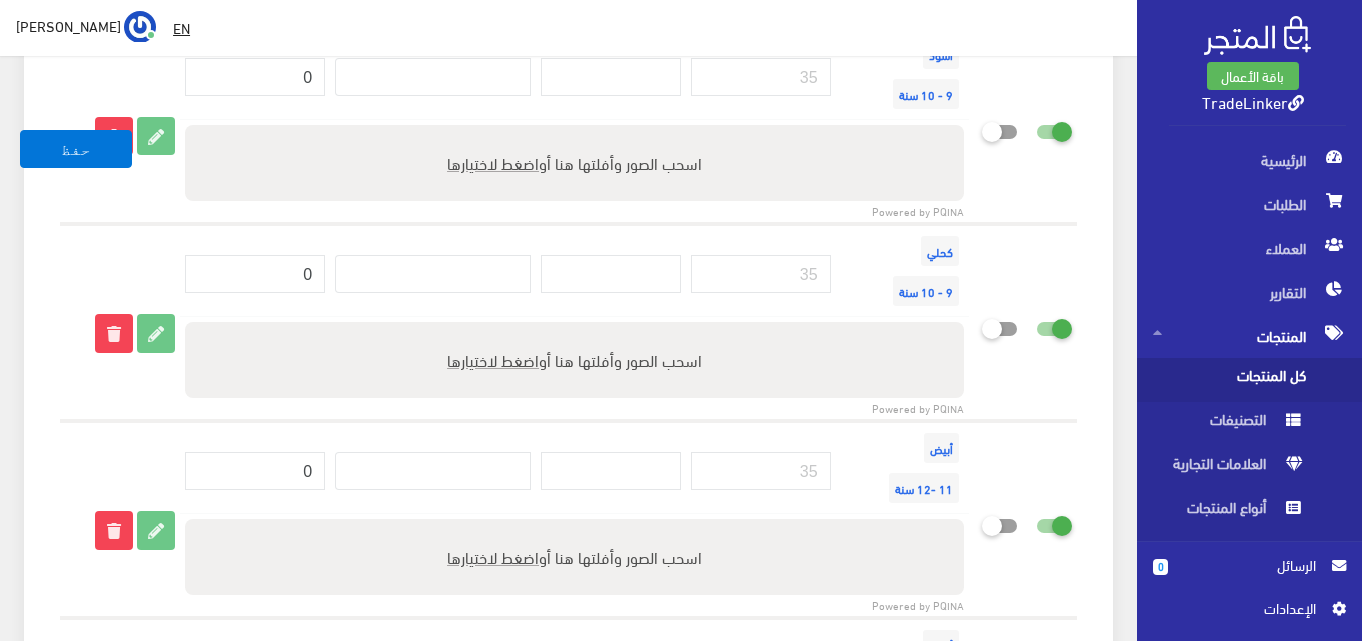 scroll, scrollTop: 4324, scrollLeft: 0, axis: vertical 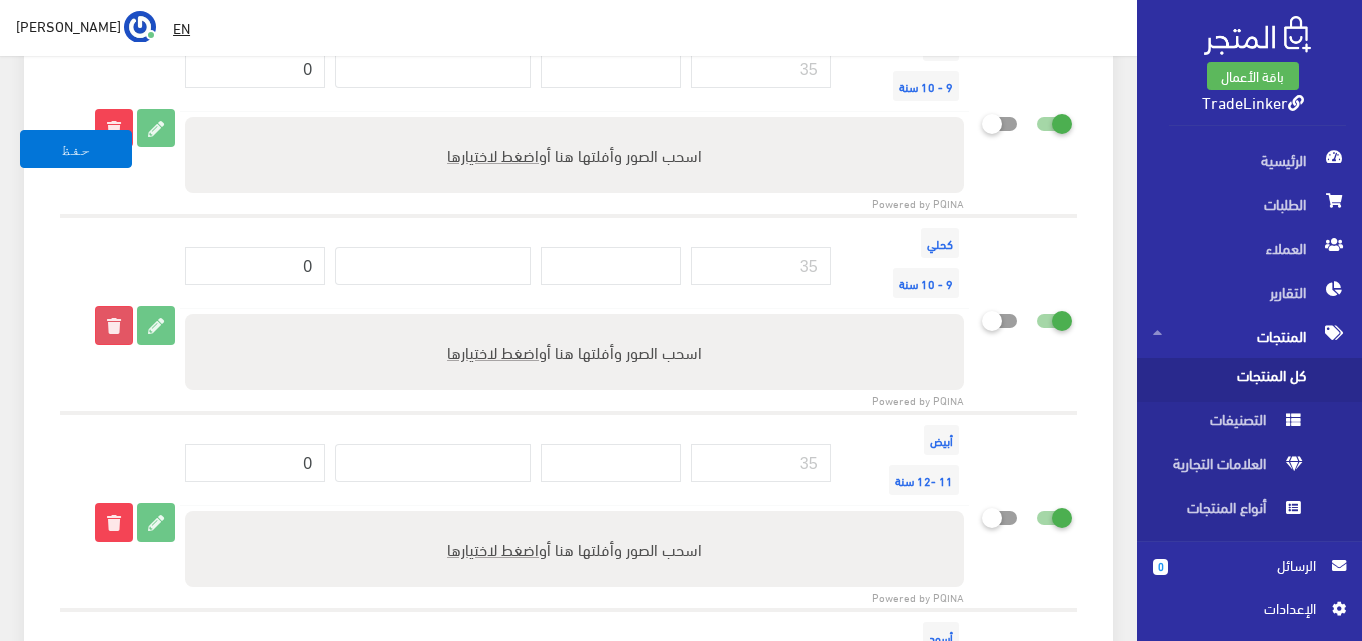 click at bounding box center (114, 325) 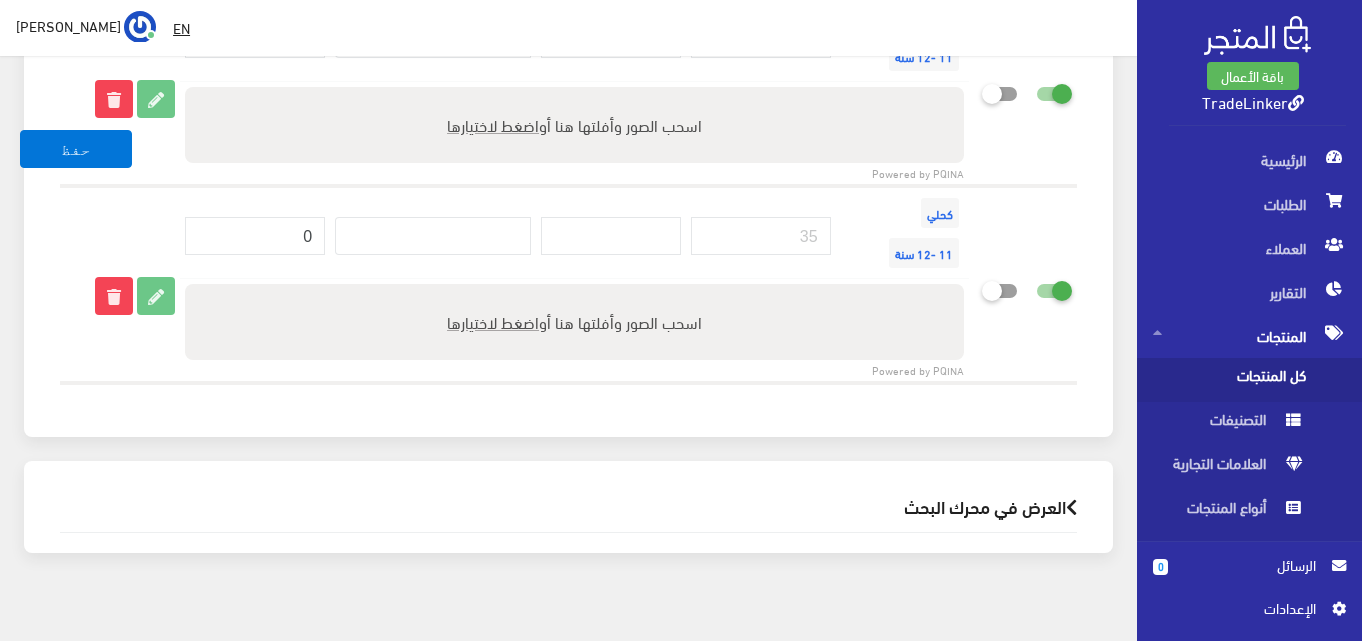 scroll, scrollTop: 4869, scrollLeft: 0, axis: vertical 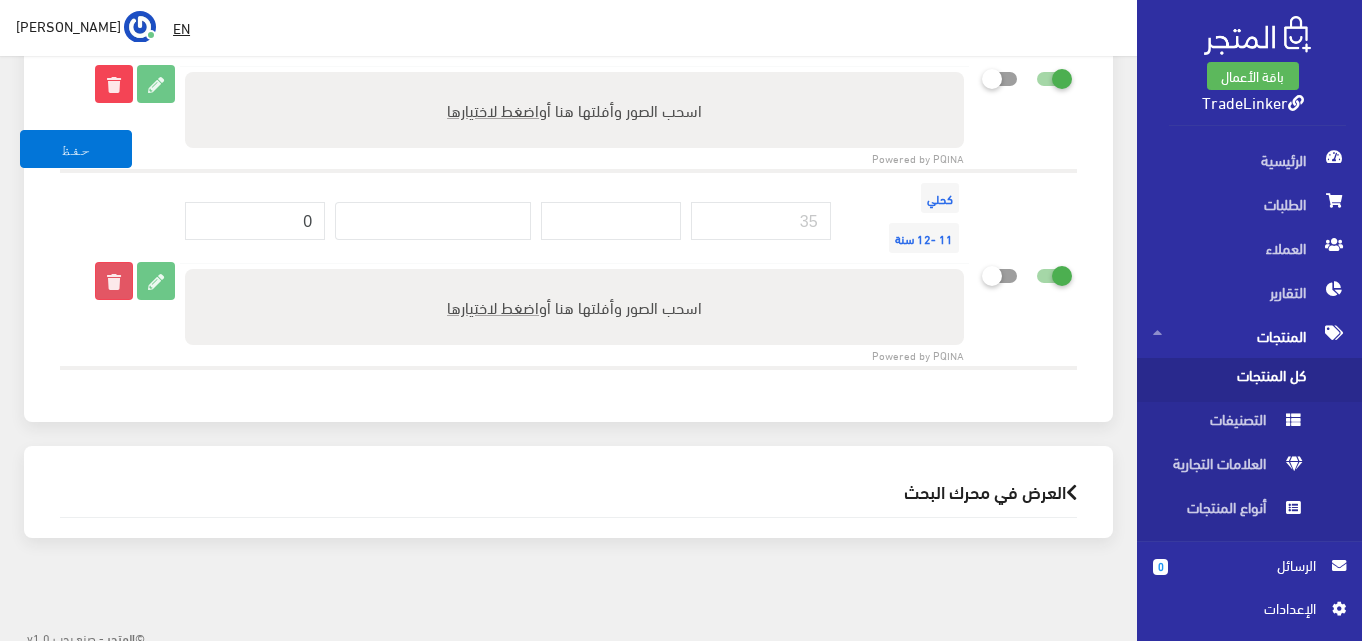 click at bounding box center [114, 281] 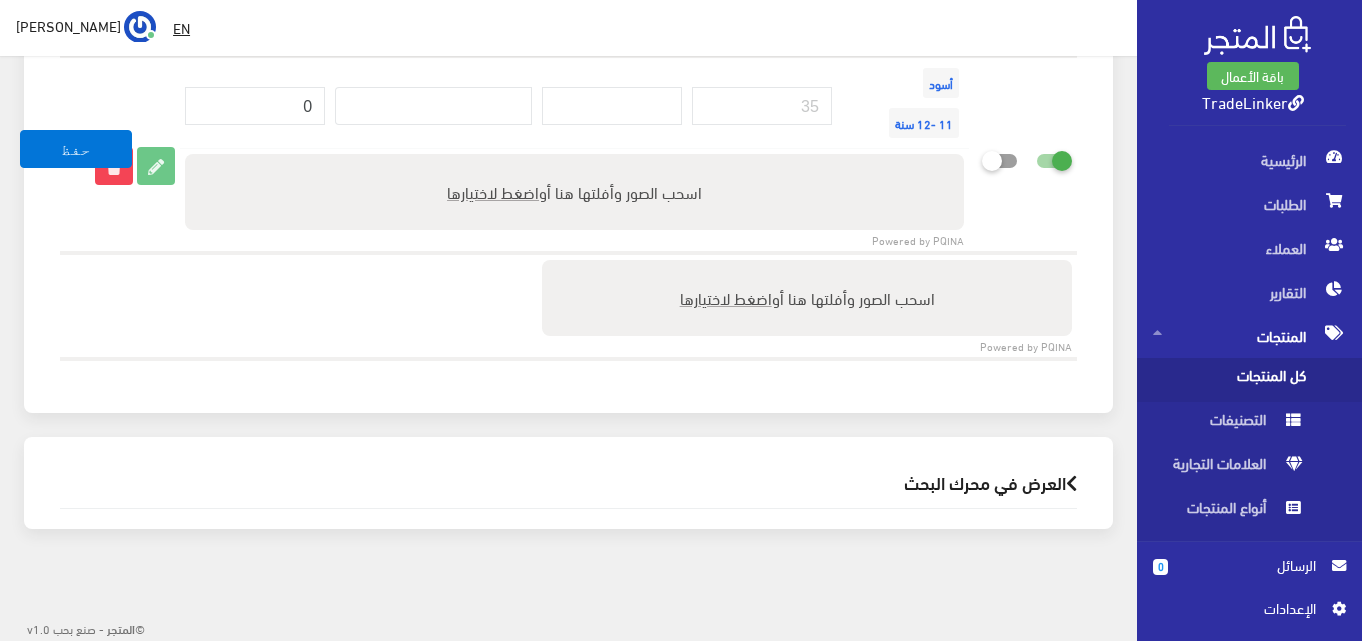 scroll, scrollTop: 4778, scrollLeft: 0, axis: vertical 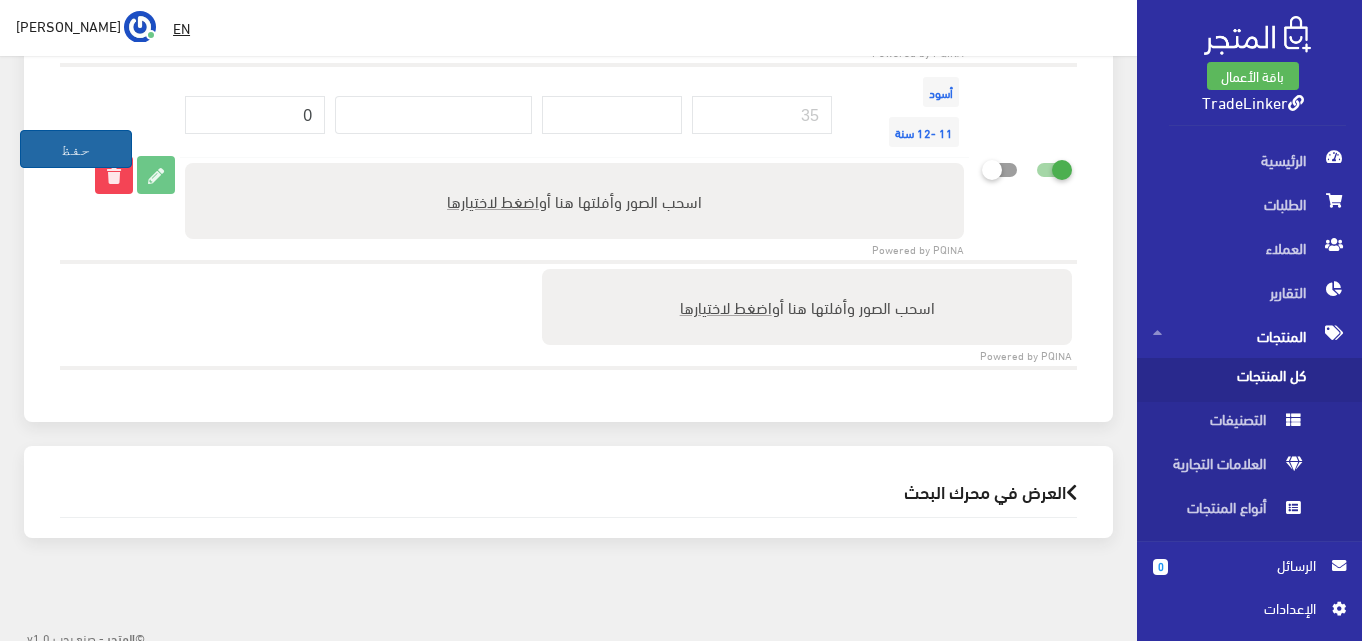 click on "حفظ" at bounding box center [76, 149] 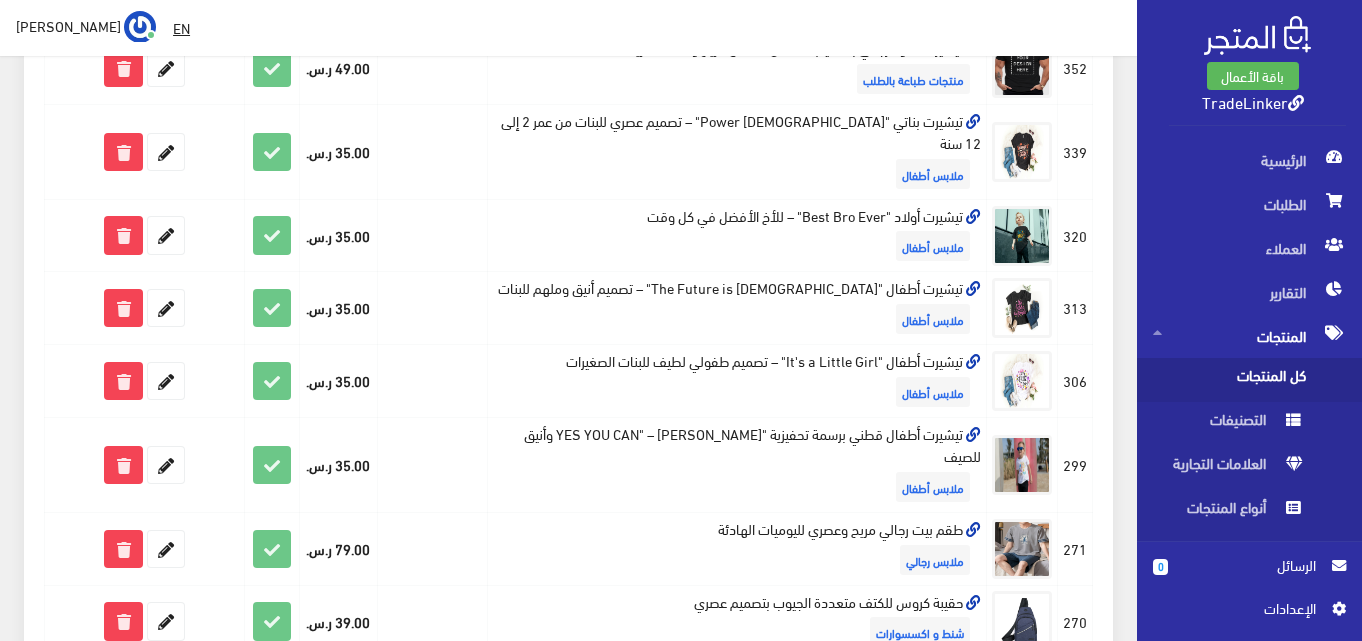 scroll, scrollTop: 900, scrollLeft: 0, axis: vertical 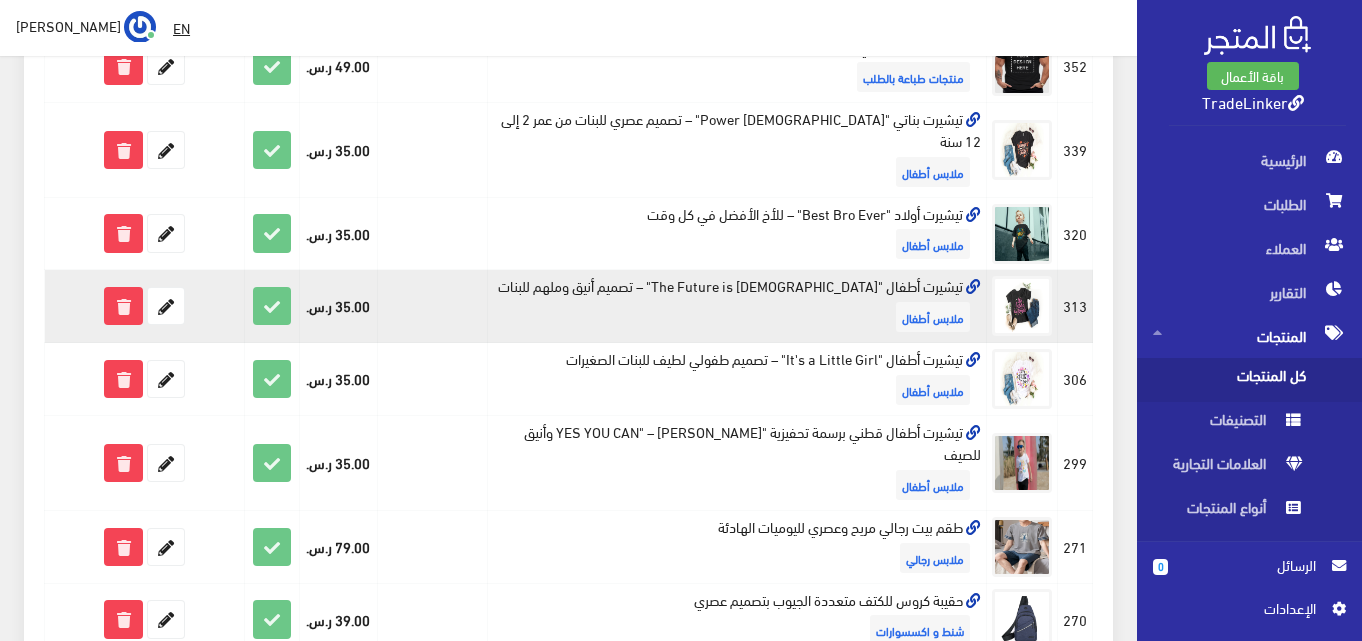 click at bounding box center (973, 287) 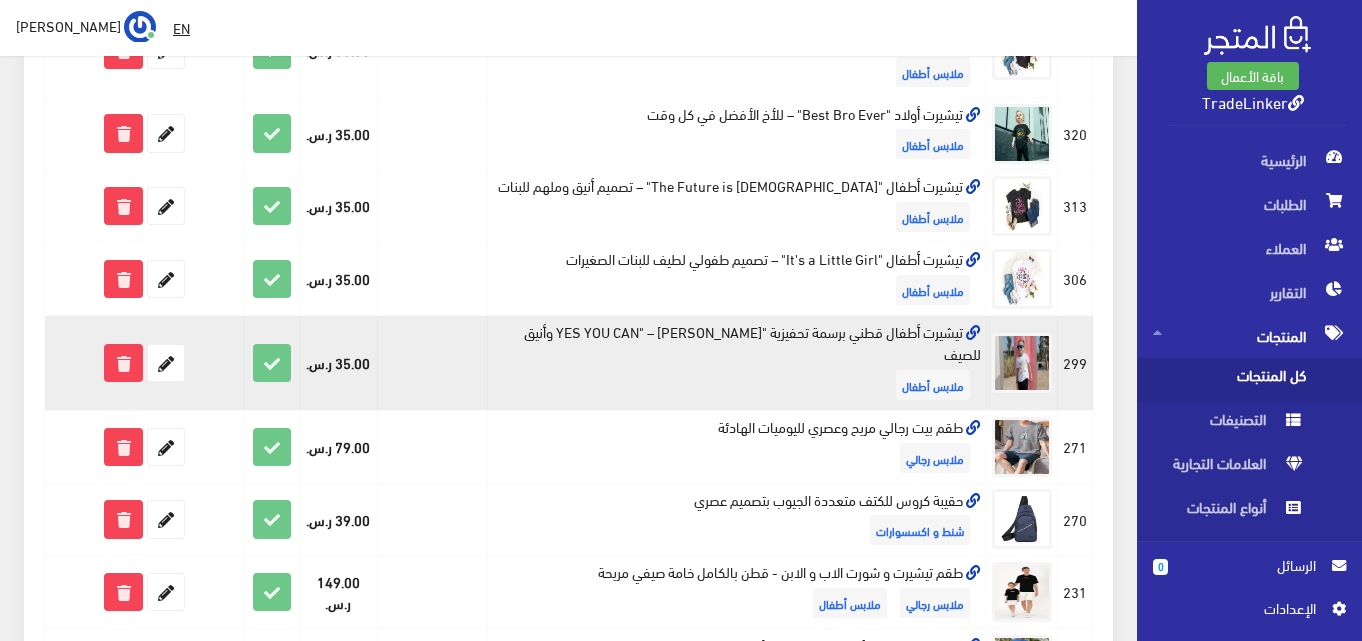 click at bounding box center (973, 333) 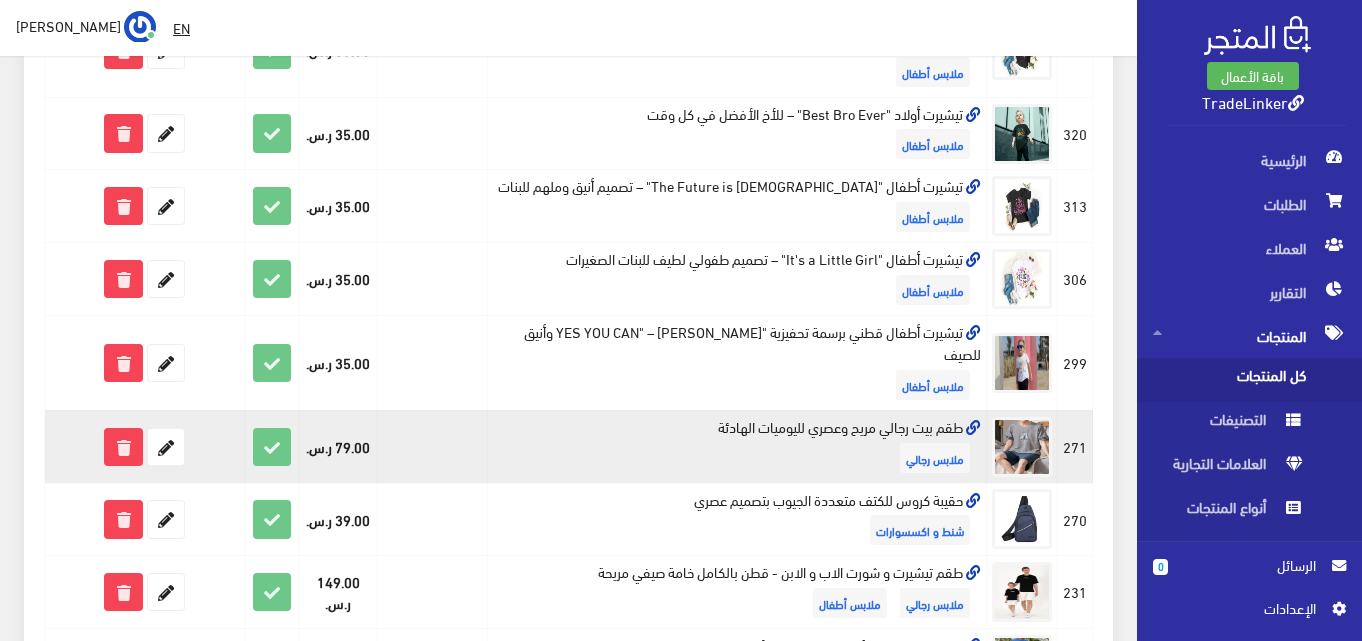 click at bounding box center [973, 428] 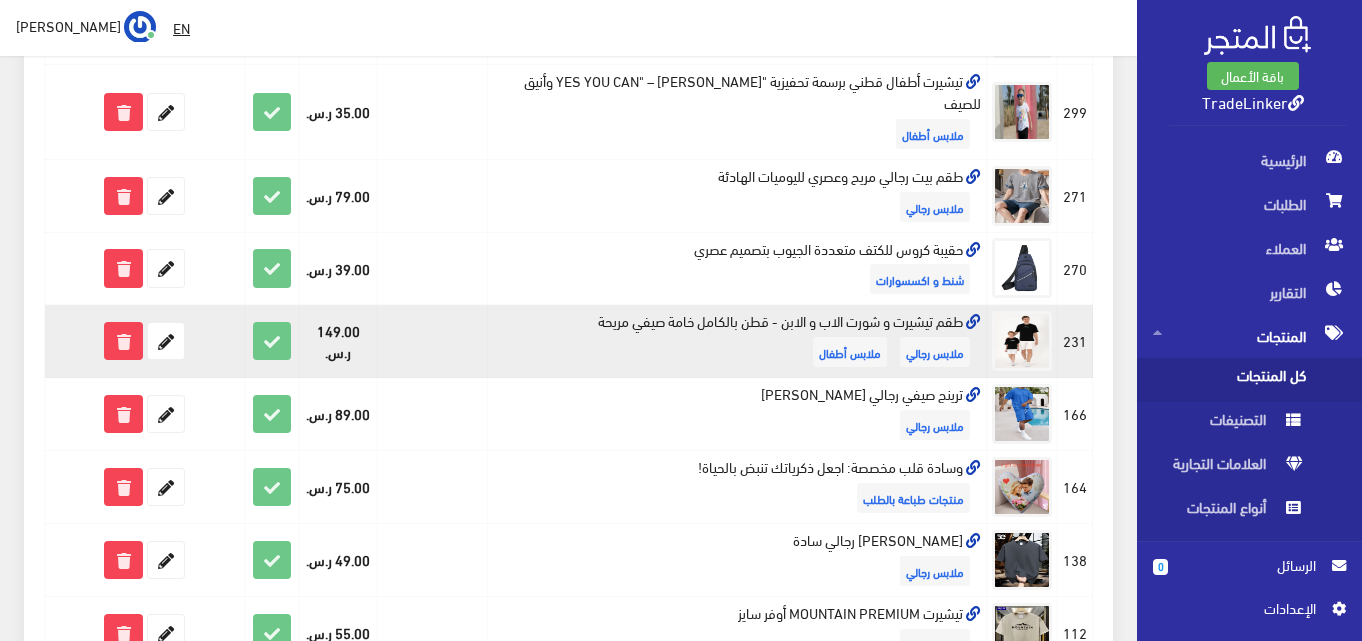 scroll, scrollTop: 1300, scrollLeft: 0, axis: vertical 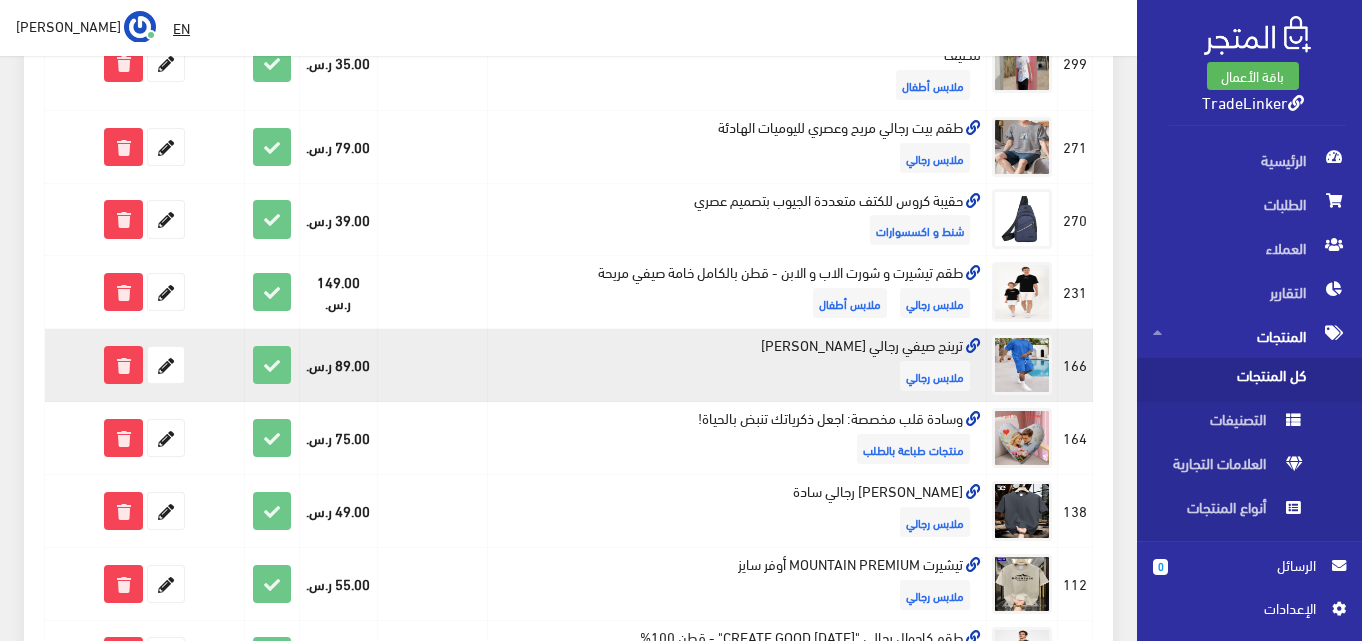click at bounding box center [973, 346] 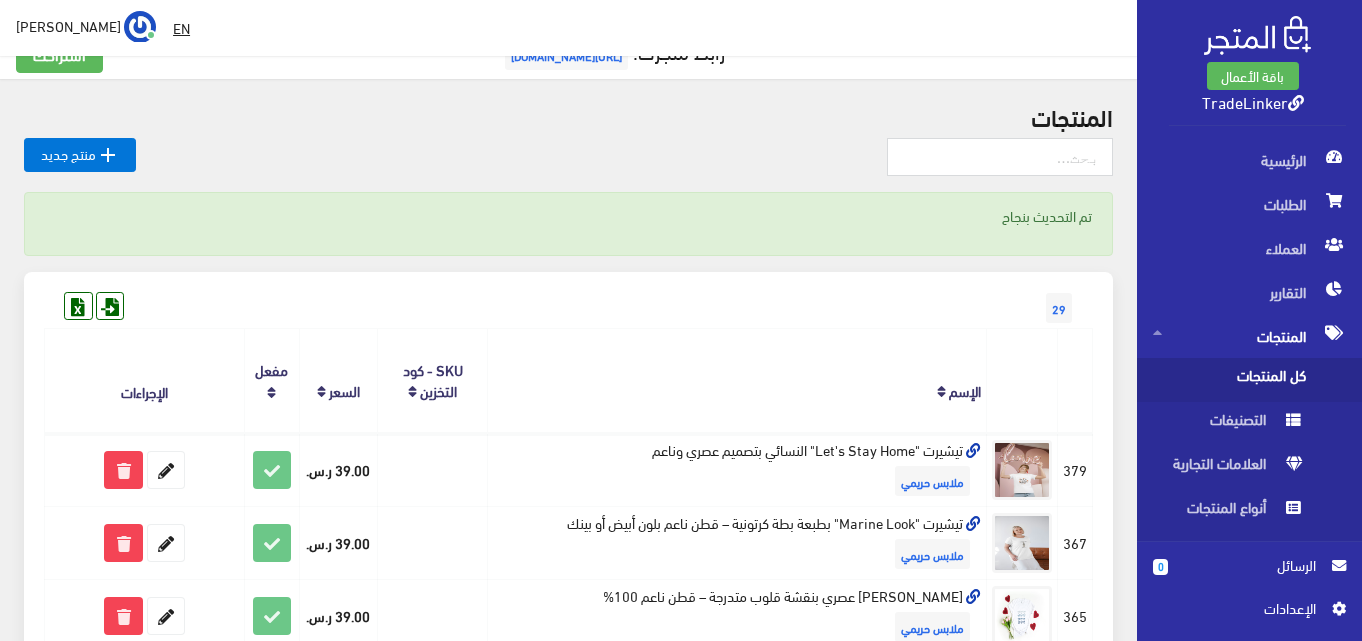 scroll, scrollTop: 0, scrollLeft: 0, axis: both 